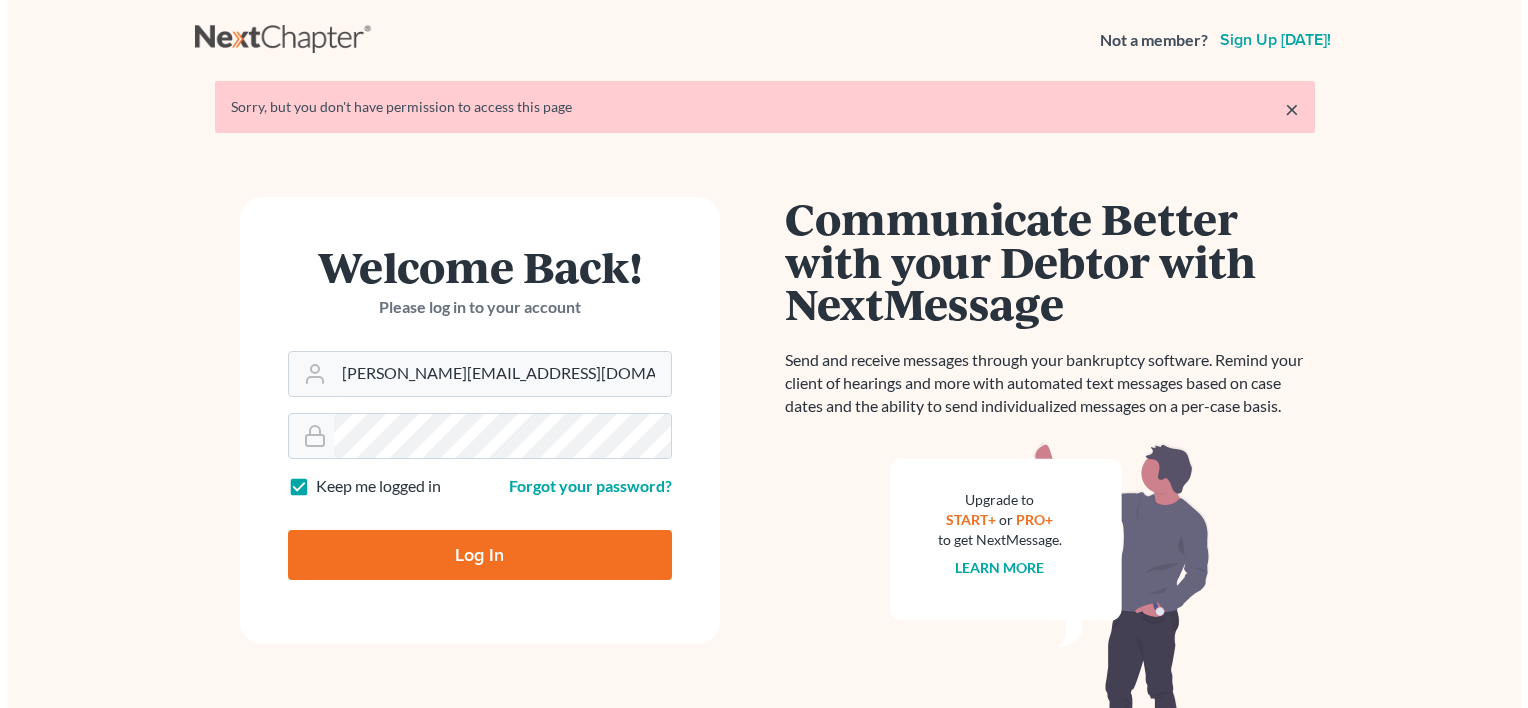 scroll, scrollTop: 0, scrollLeft: 0, axis: both 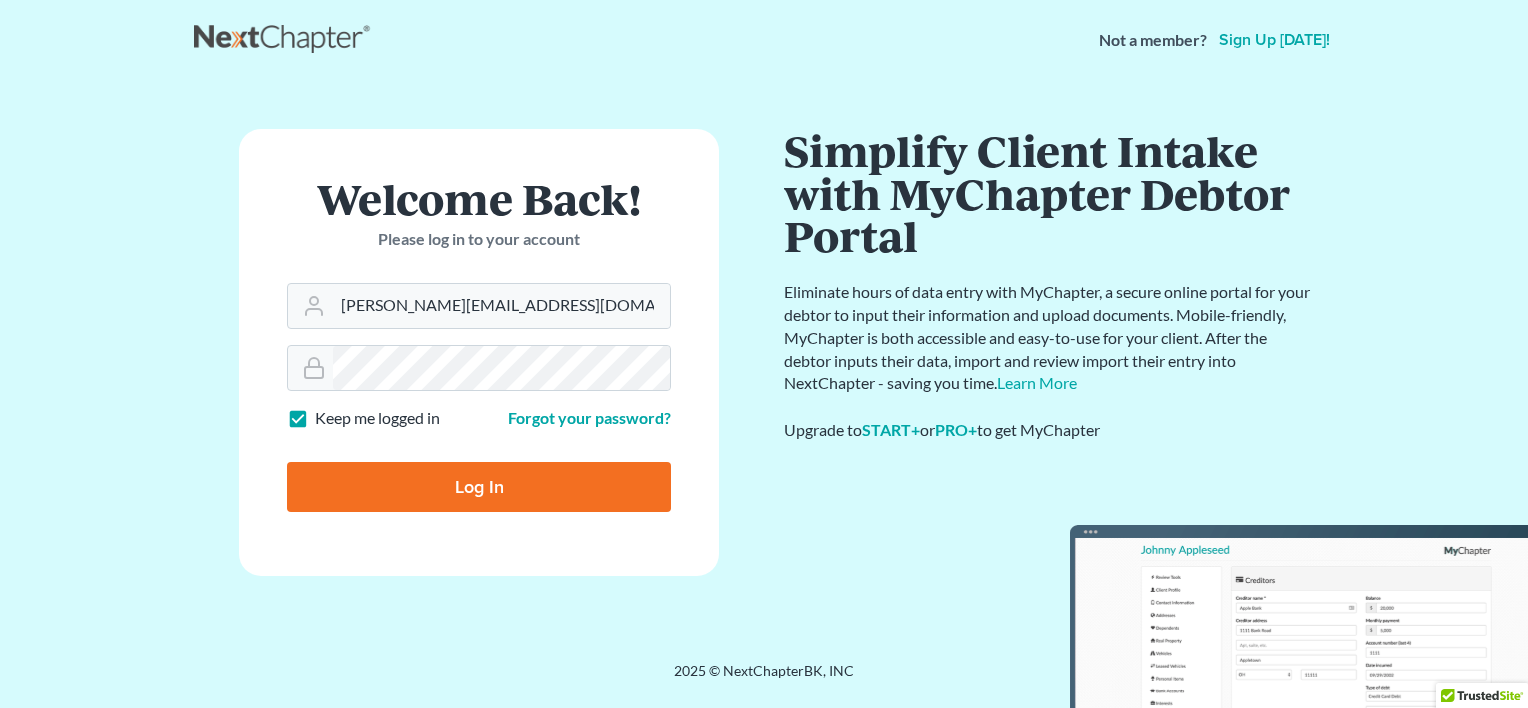 click on "Log In" at bounding box center [479, 487] 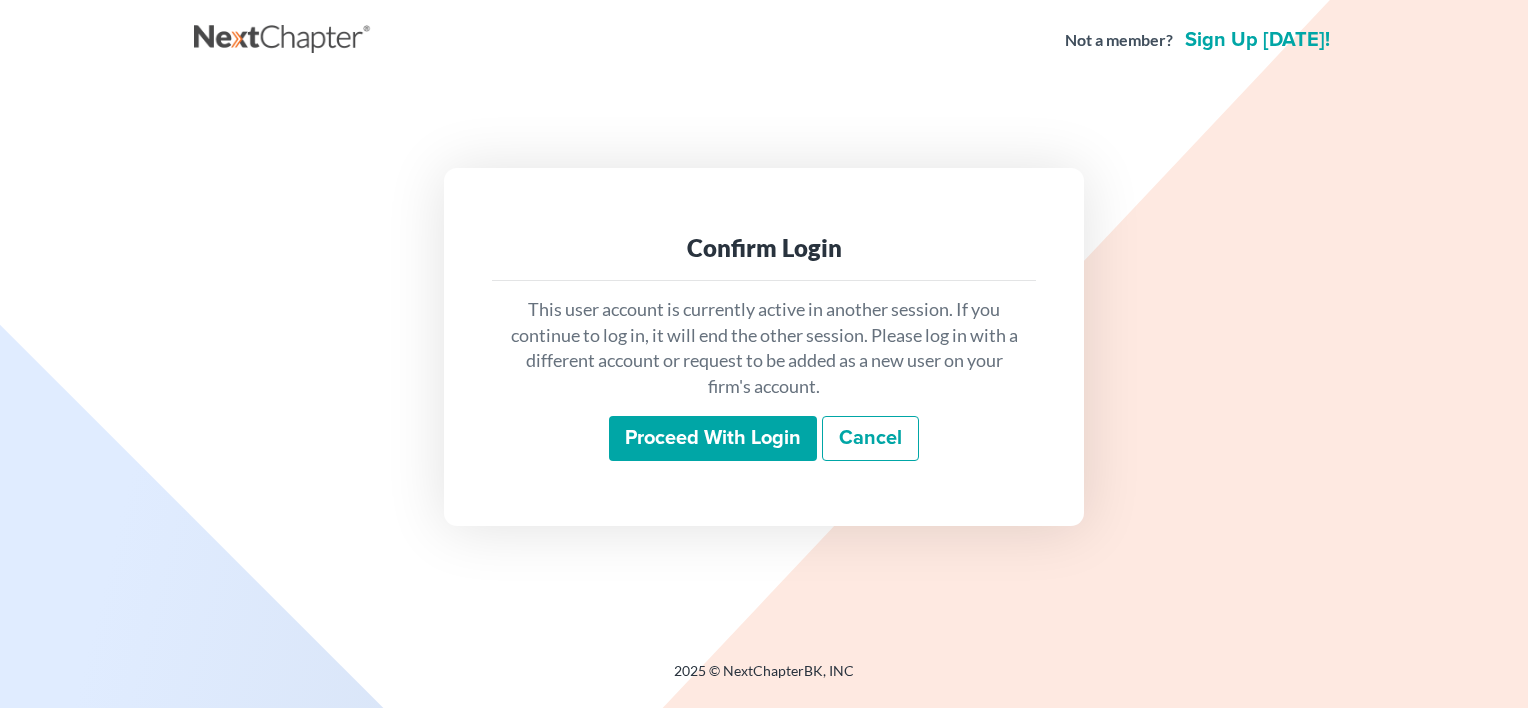 scroll, scrollTop: 0, scrollLeft: 0, axis: both 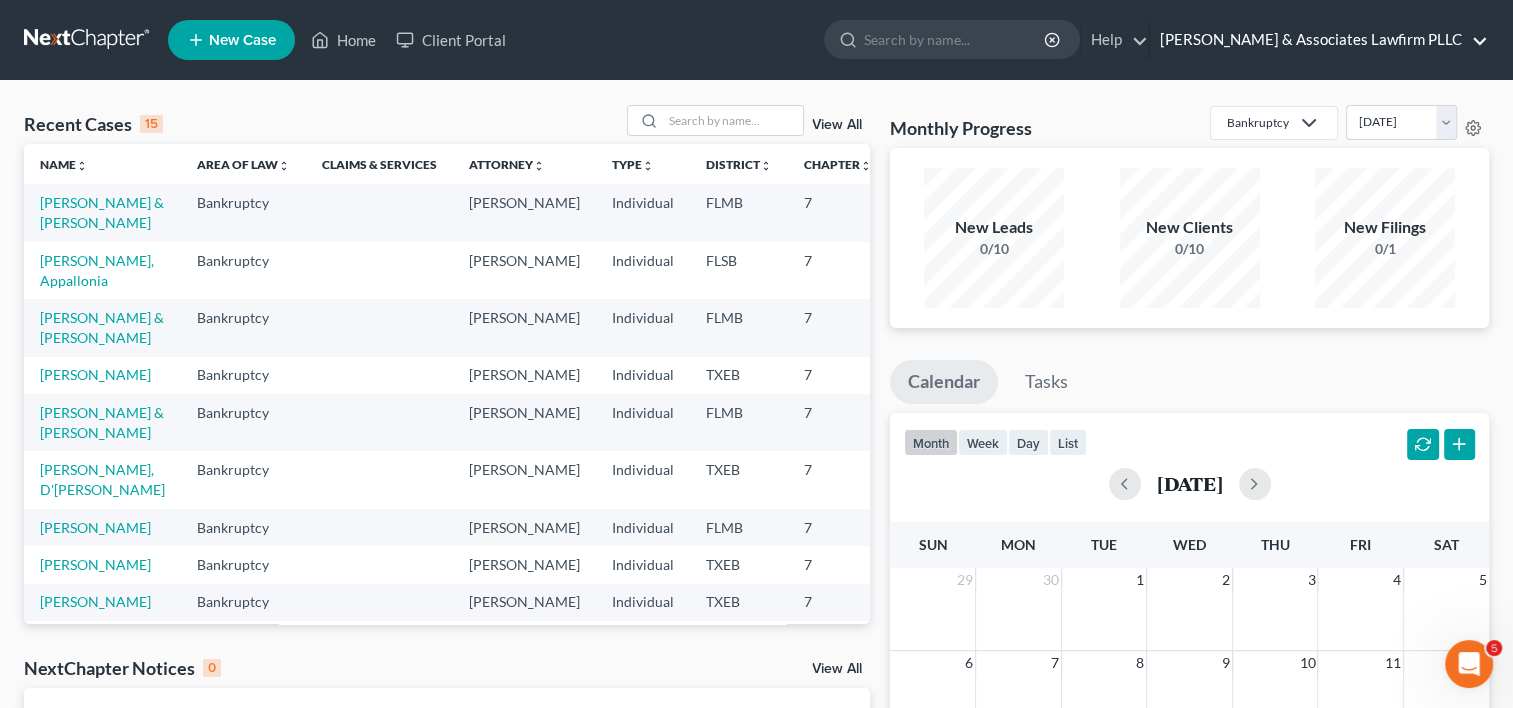 click on "Cole & Associates Lawfirm PLLC" at bounding box center (1319, 40) 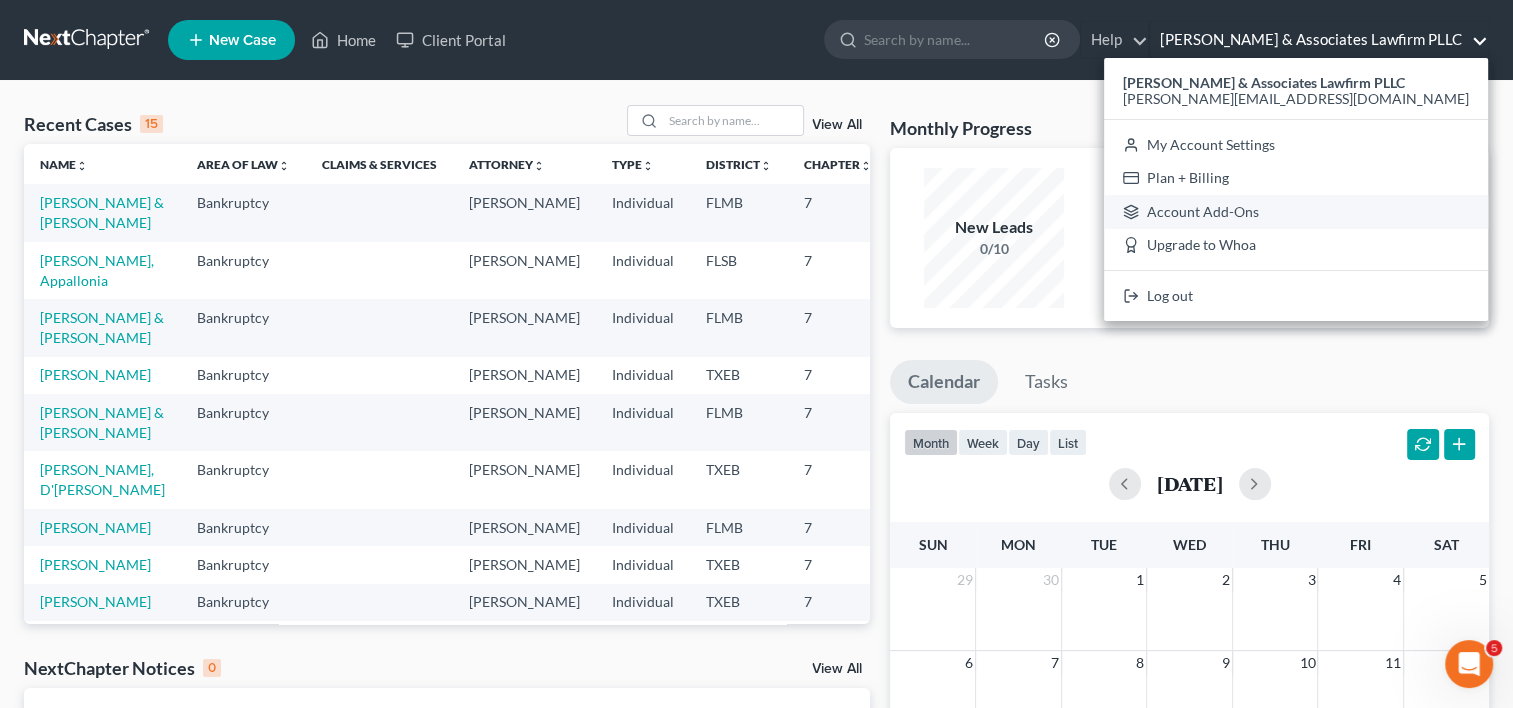 click on "Account Add-Ons" at bounding box center (1296, 212) 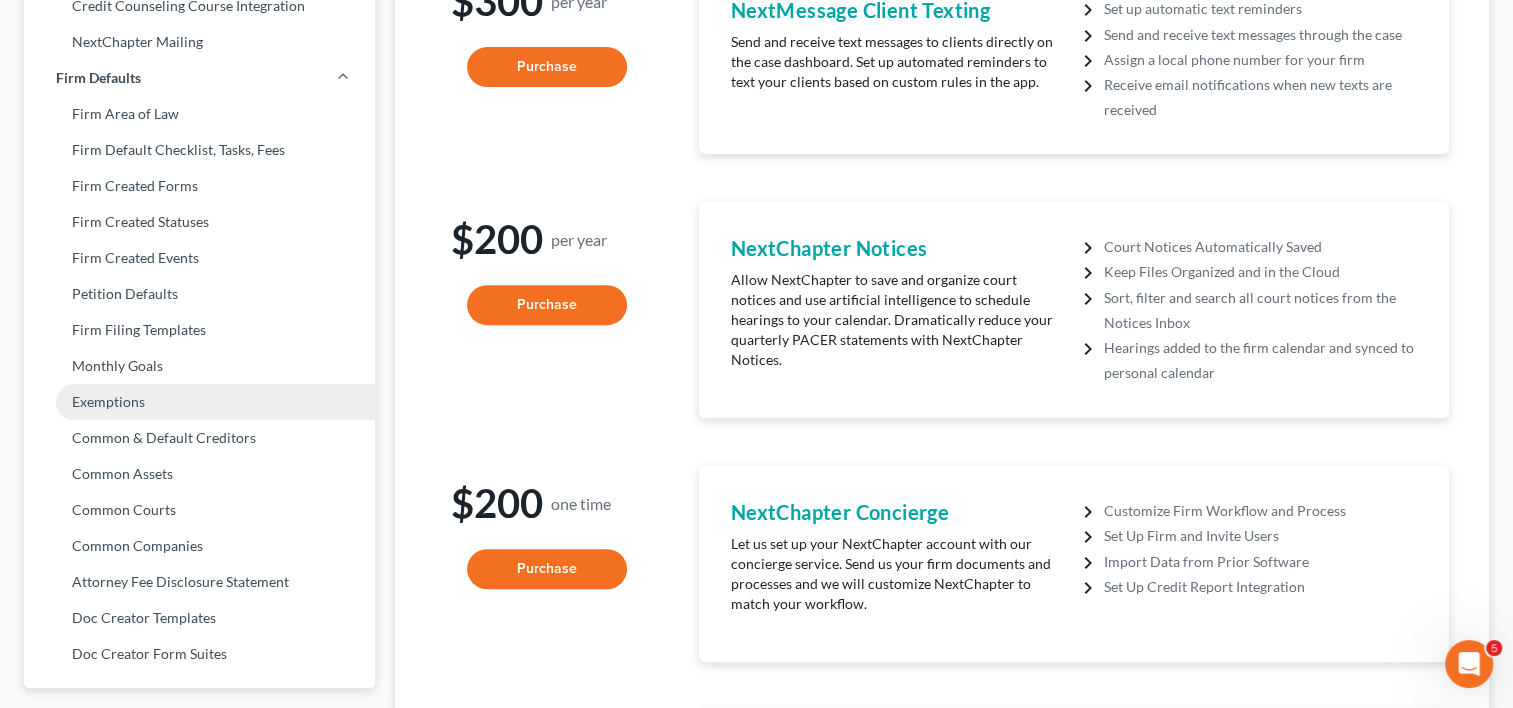 scroll, scrollTop: 700, scrollLeft: 0, axis: vertical 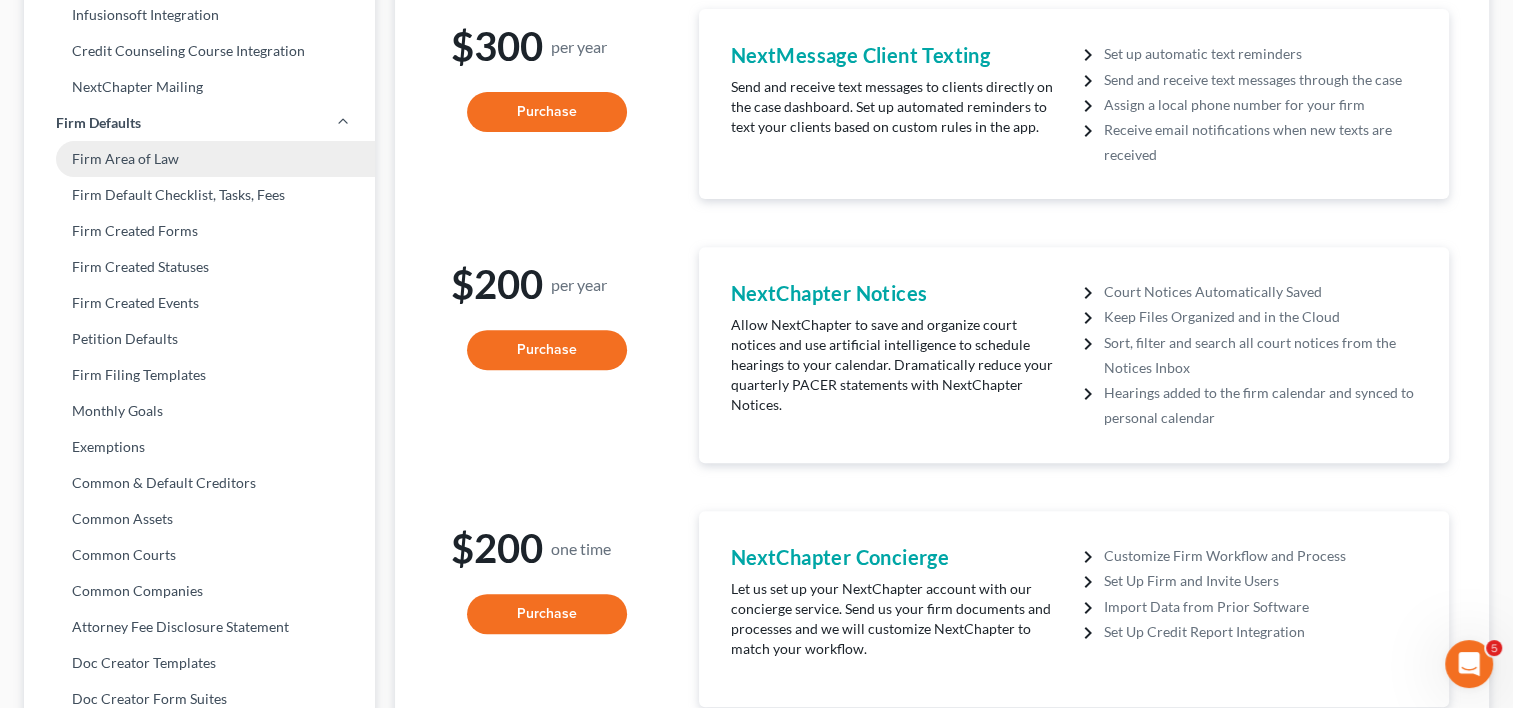 click on "Firm Area of Law" at bounding box center [199, 159] 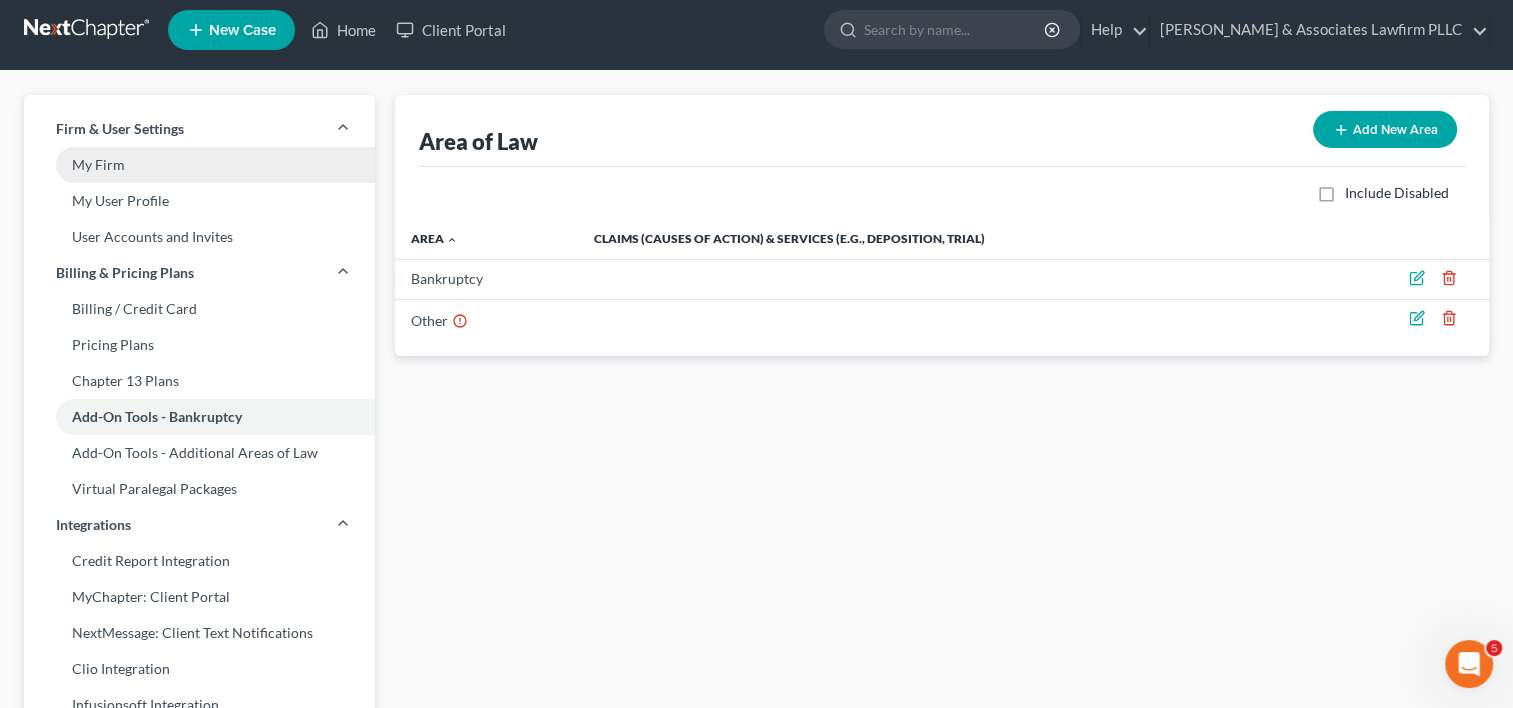 scroll, scrollTop: 0, scrollLeft: 0, axis: both 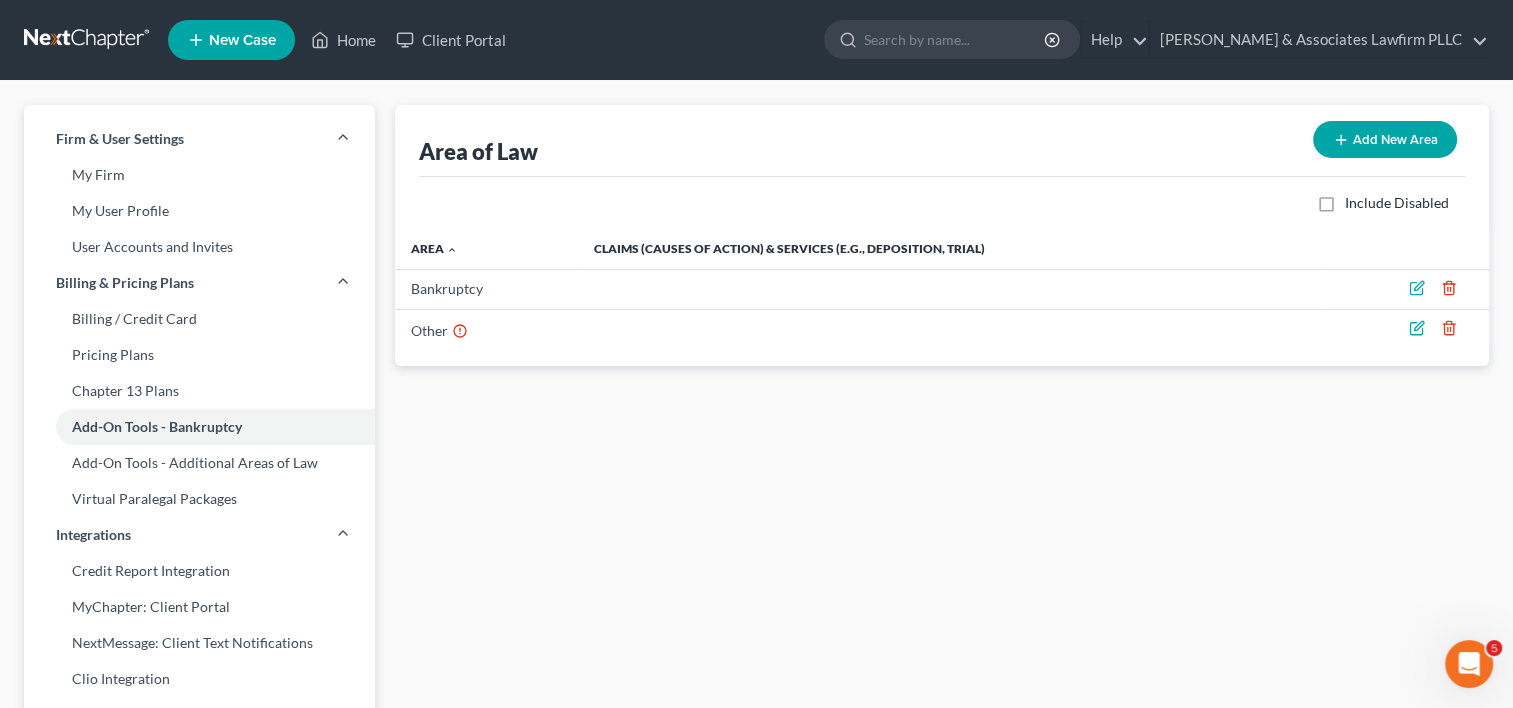 click on "Add New Area" at bounding box center (1385, 139) 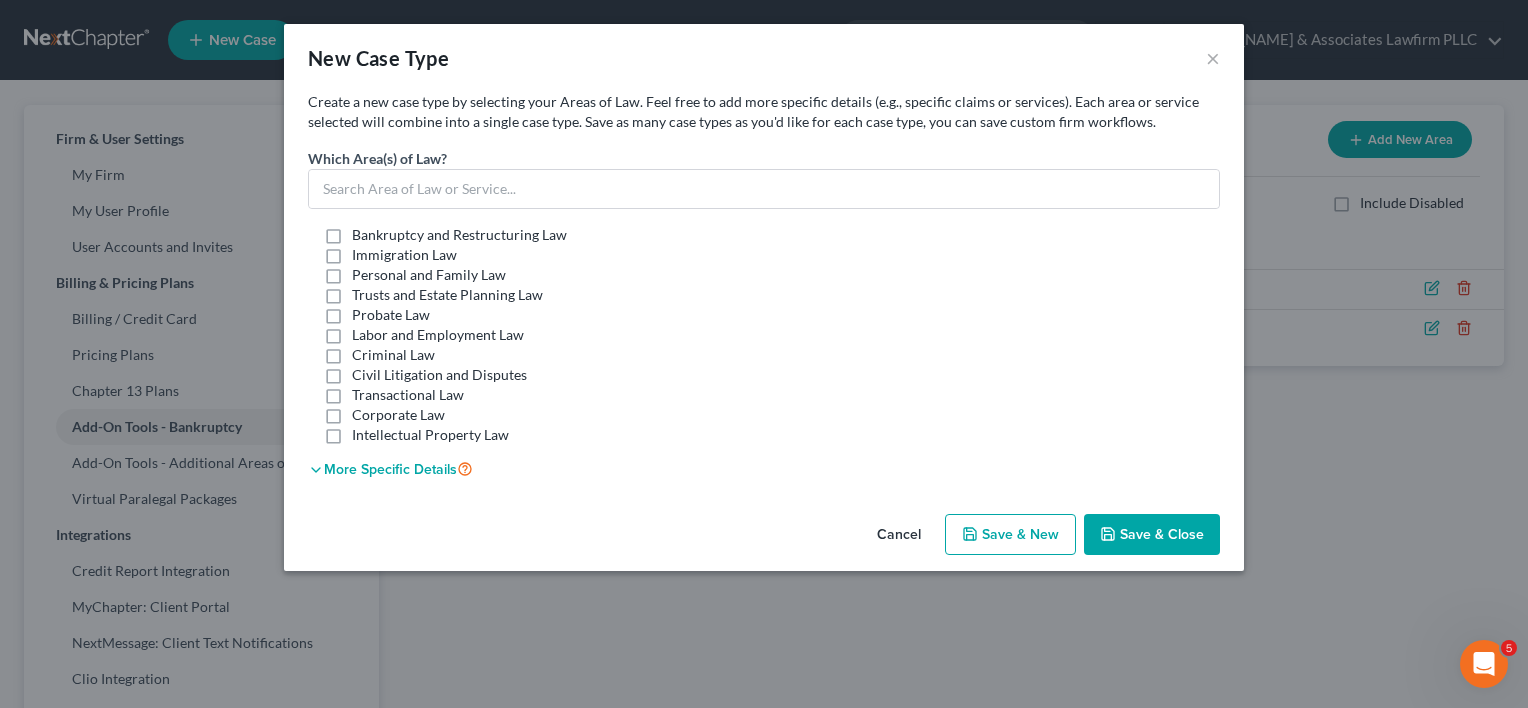 click on "Trusts and Estate Planning Law" at bounding box center [447, 295] 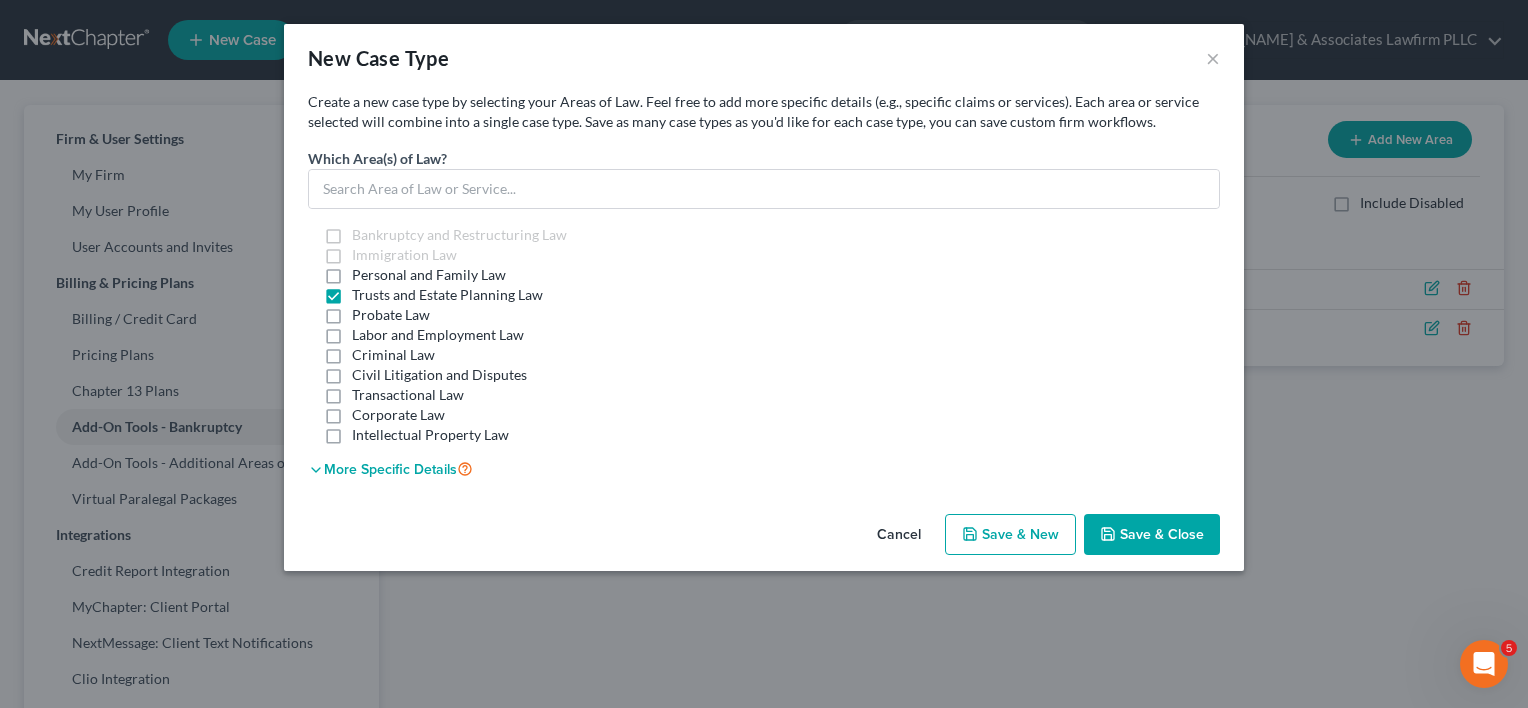 click on "Bankruptcy and Restructuring Law" at bounding box center (459, 235) 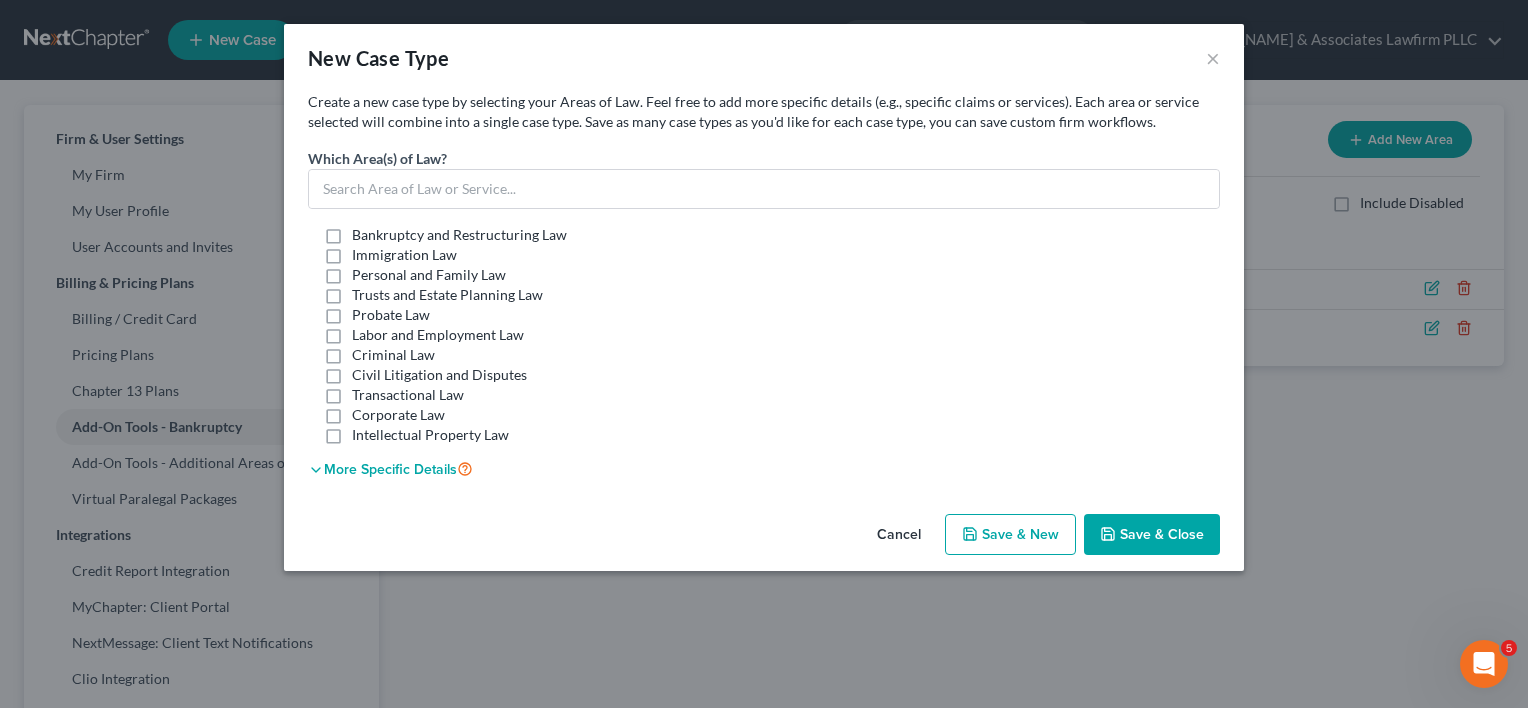 click on "more specific details" at bounding box center [390, 469] 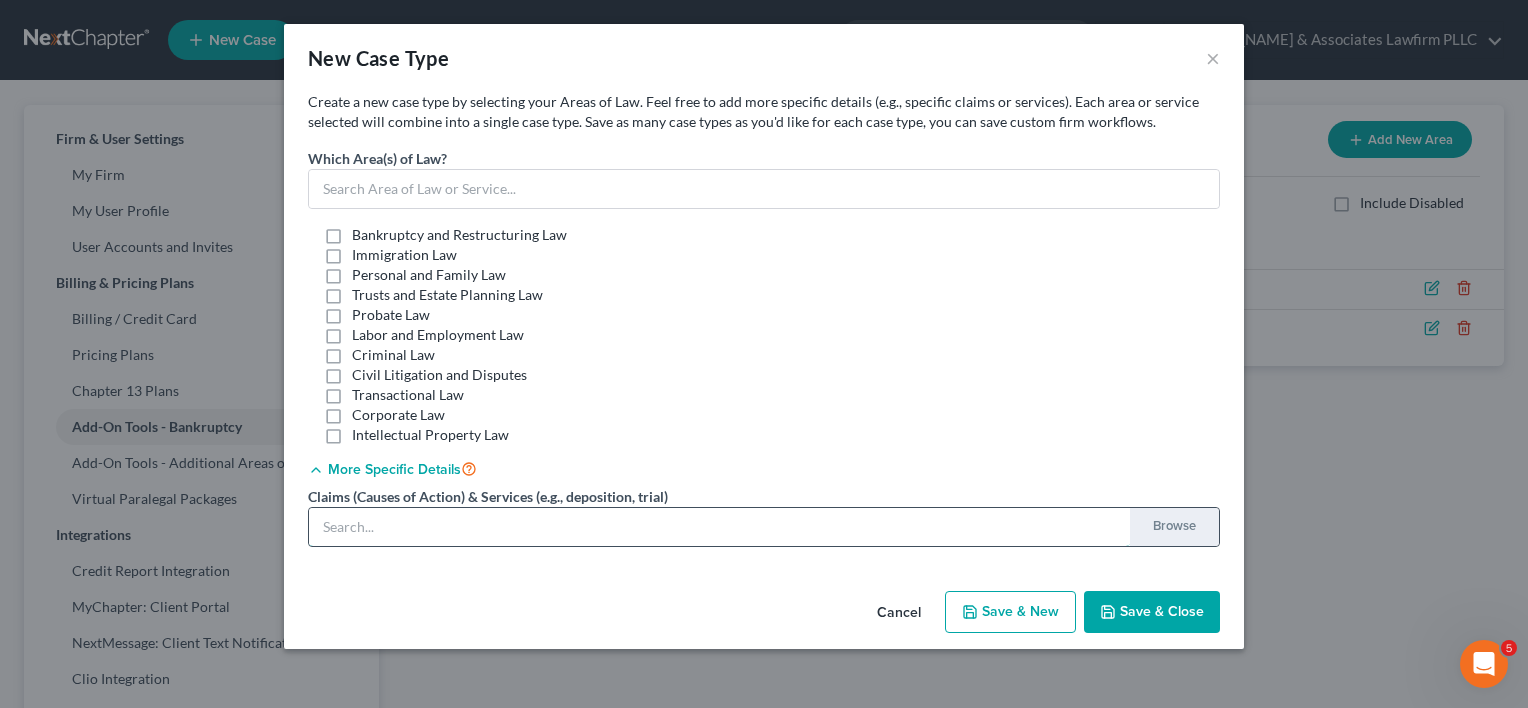 click at bounding box center [719, 527] 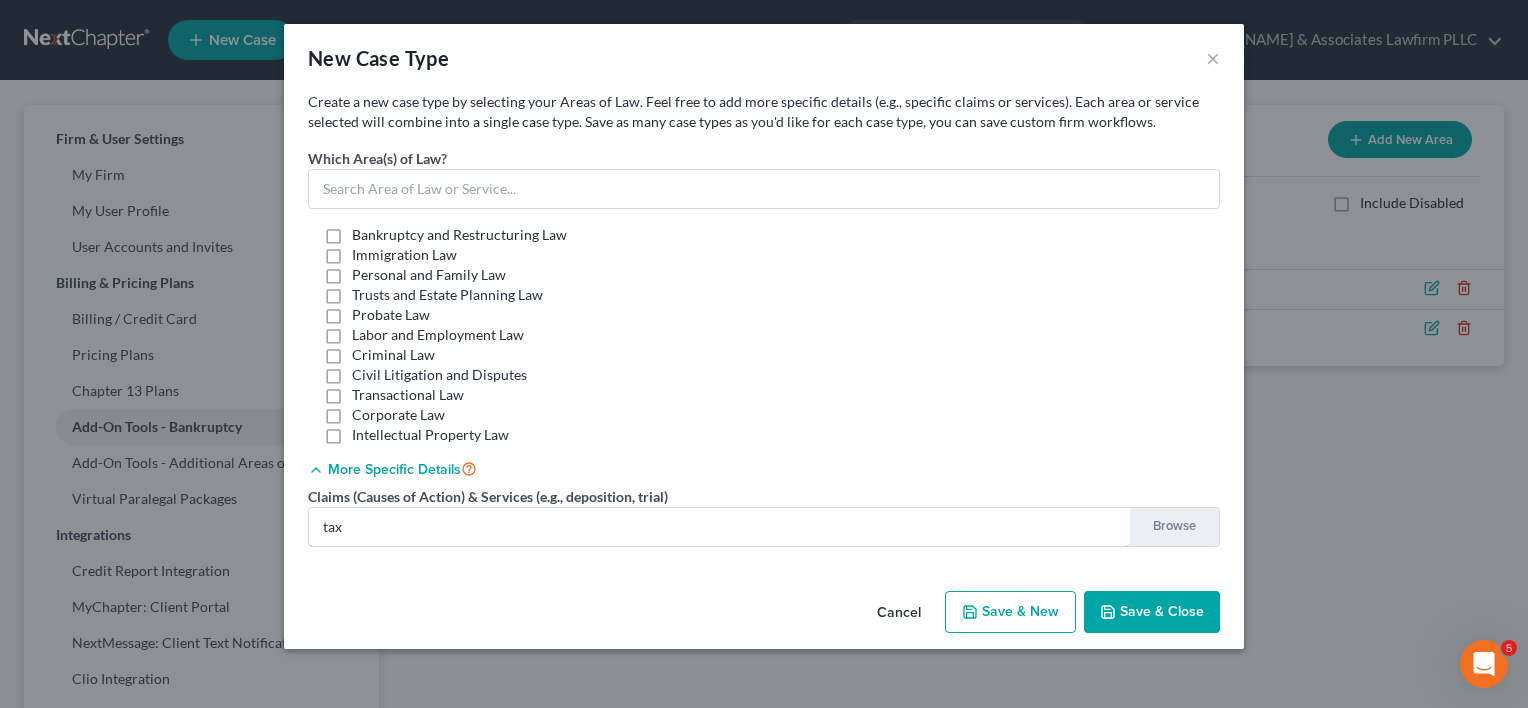 type on "tax" 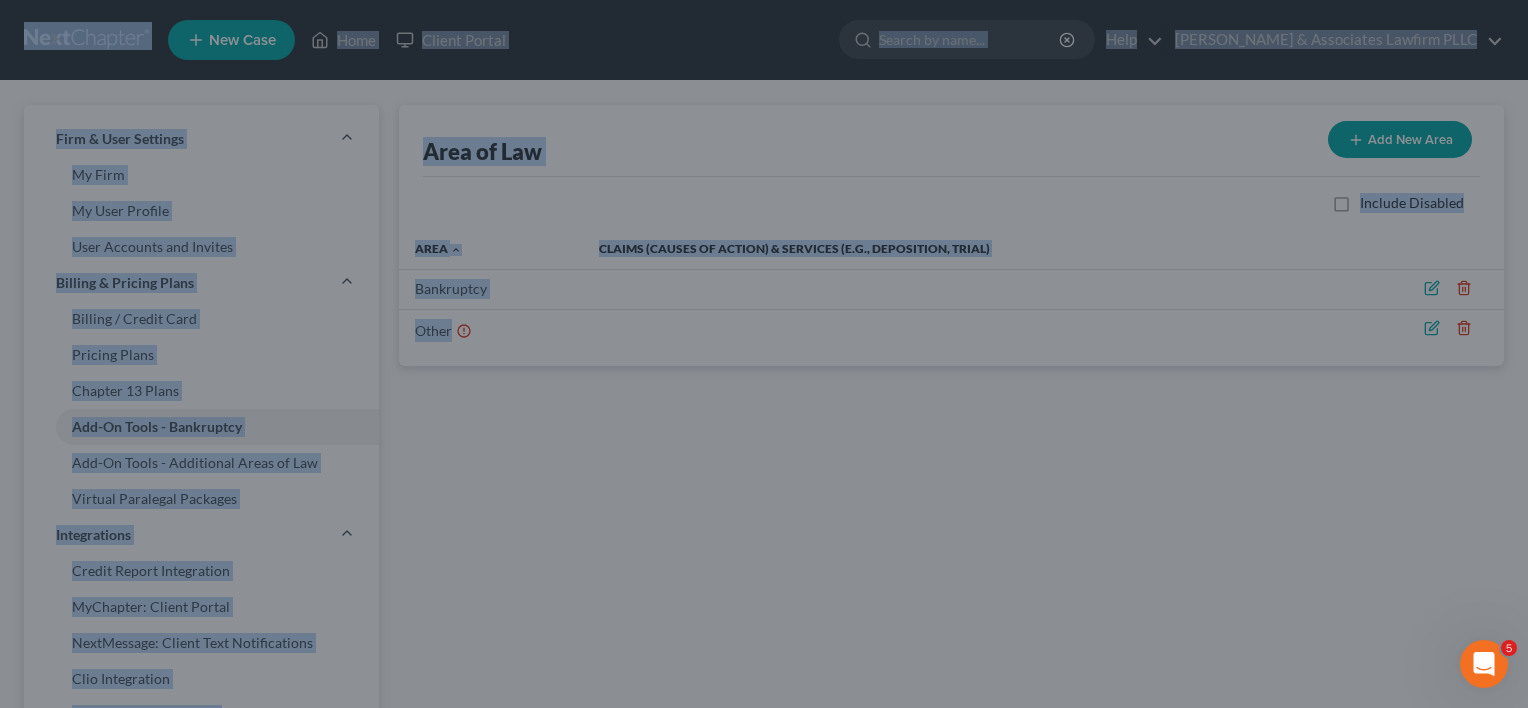 drag, startPoint x: 96, startPoint y: -94, endPoint x: 159, endPoint y: -71, distance: 67.06713 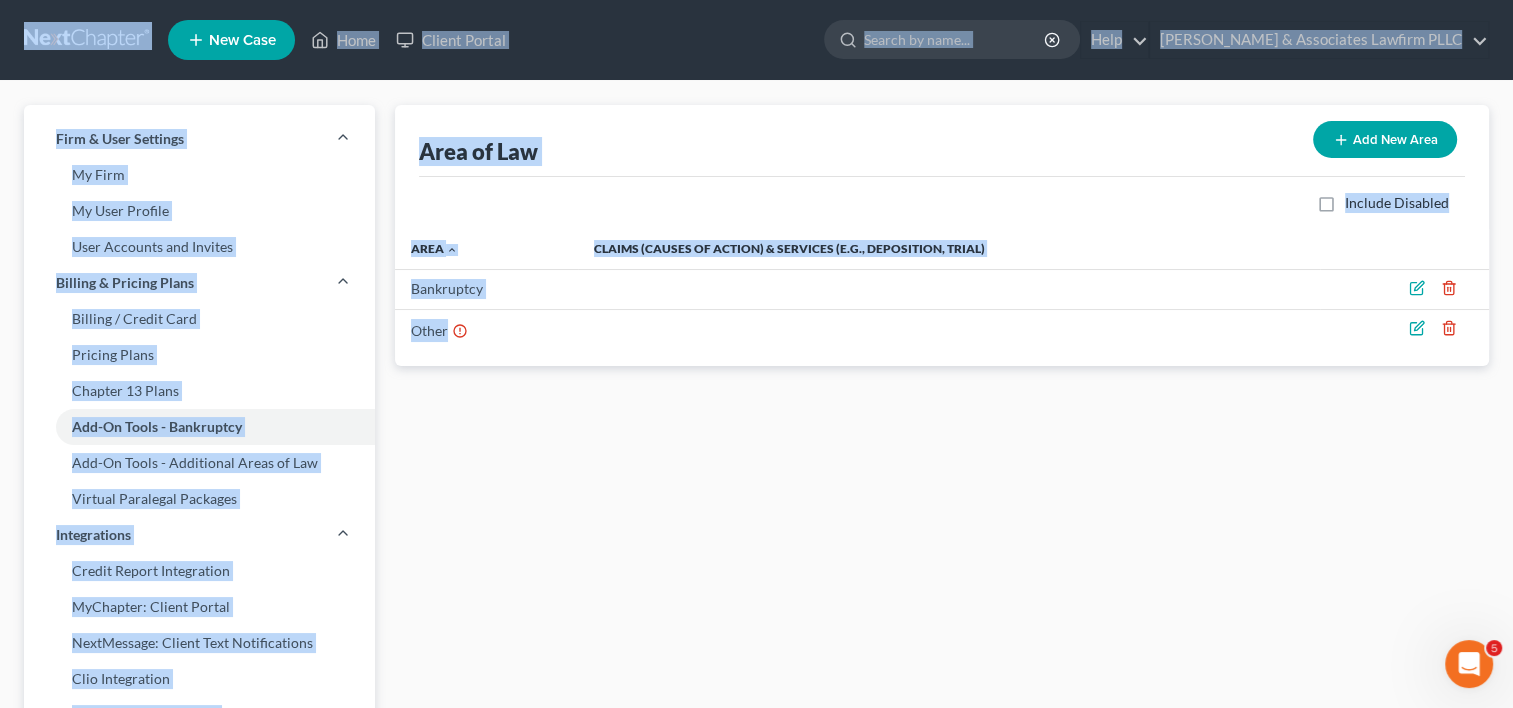 click on "Area of Law Add New Area
Include Disabled
Area
unfold_more
expand_more
expand_less
Claims (Causes of Action) & Services (e.g., deposition, trial) Bankruptcy Other" at bounding box center [942, 781] 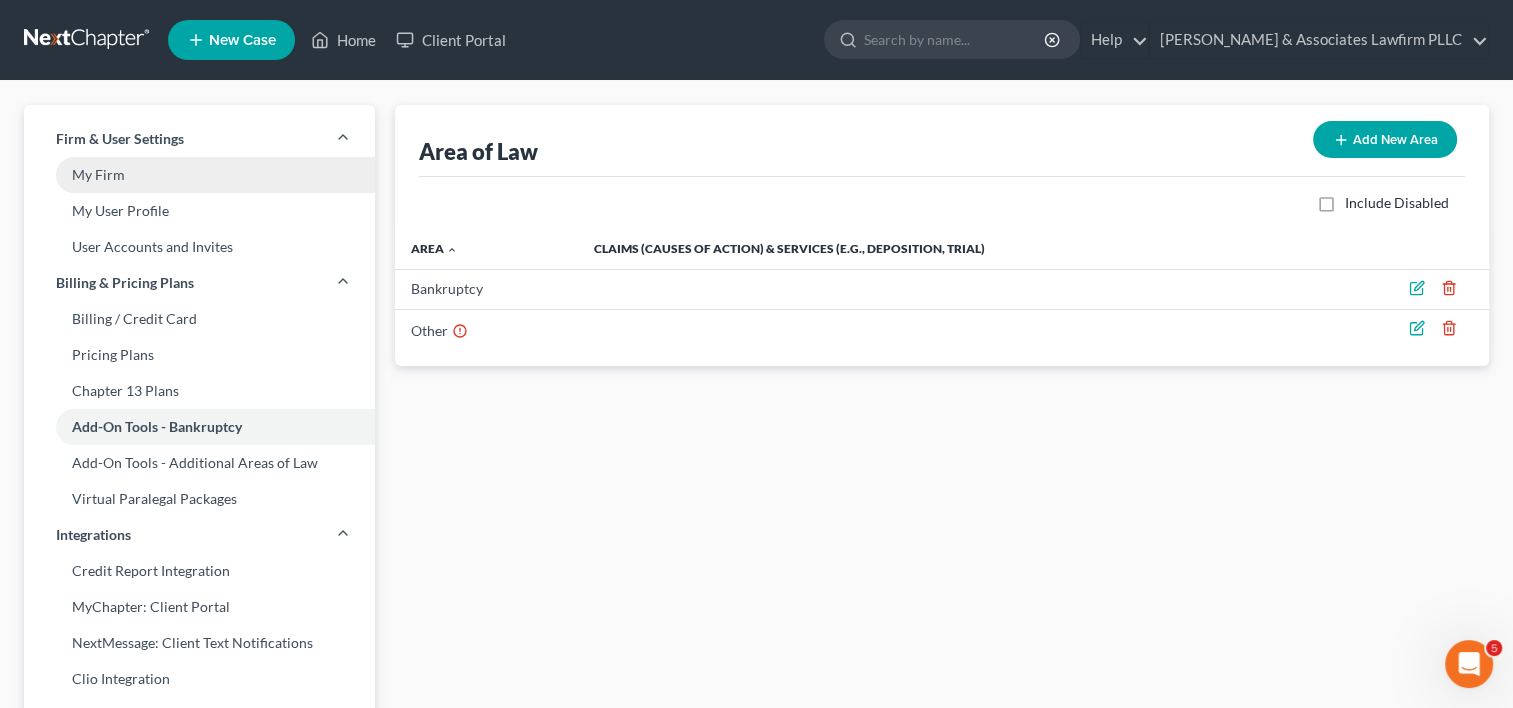 click on "My Firm" at bounding box center [199, 175] 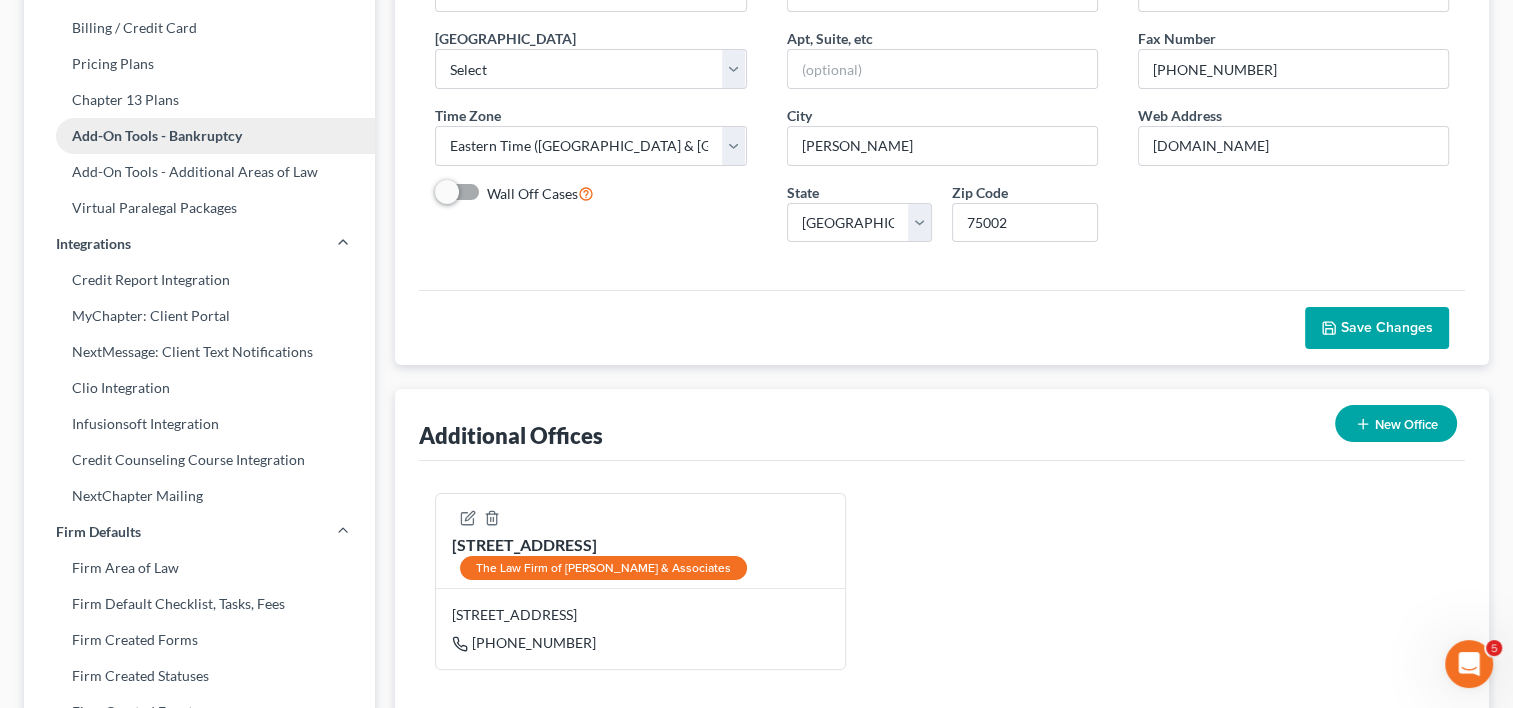 scroll, scrollTop: 0, scrollLeft: 0, axis: both 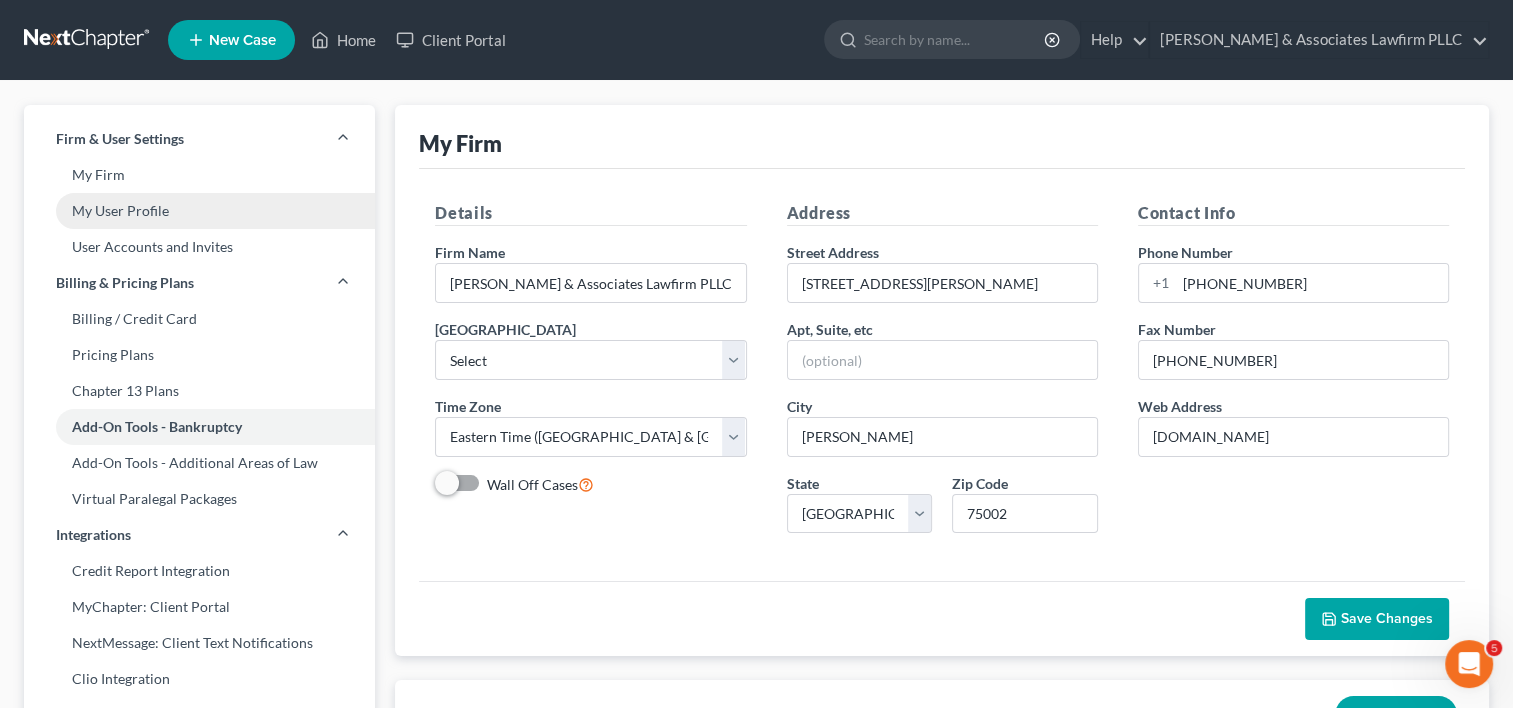 click on "My User Profile" at bounding box center [199, 211] 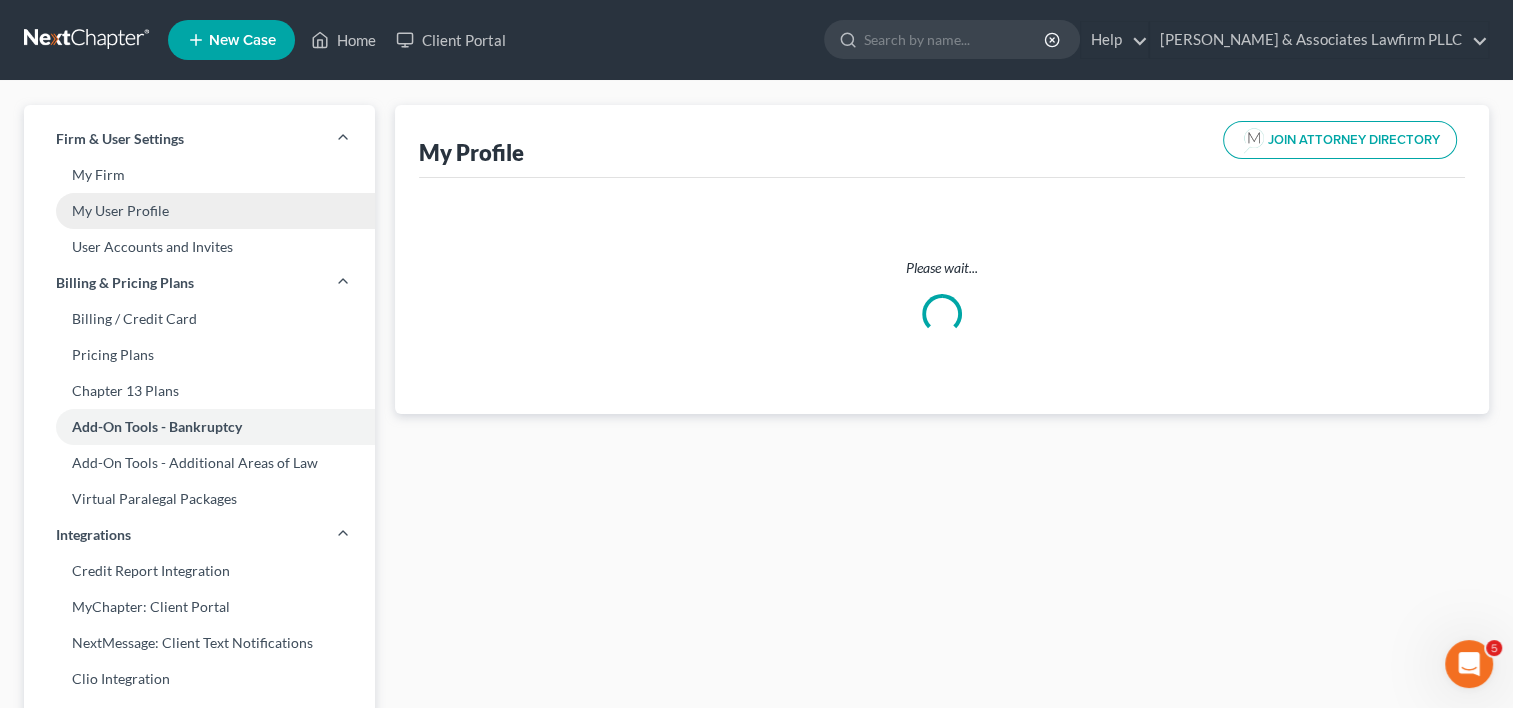 select on "45" 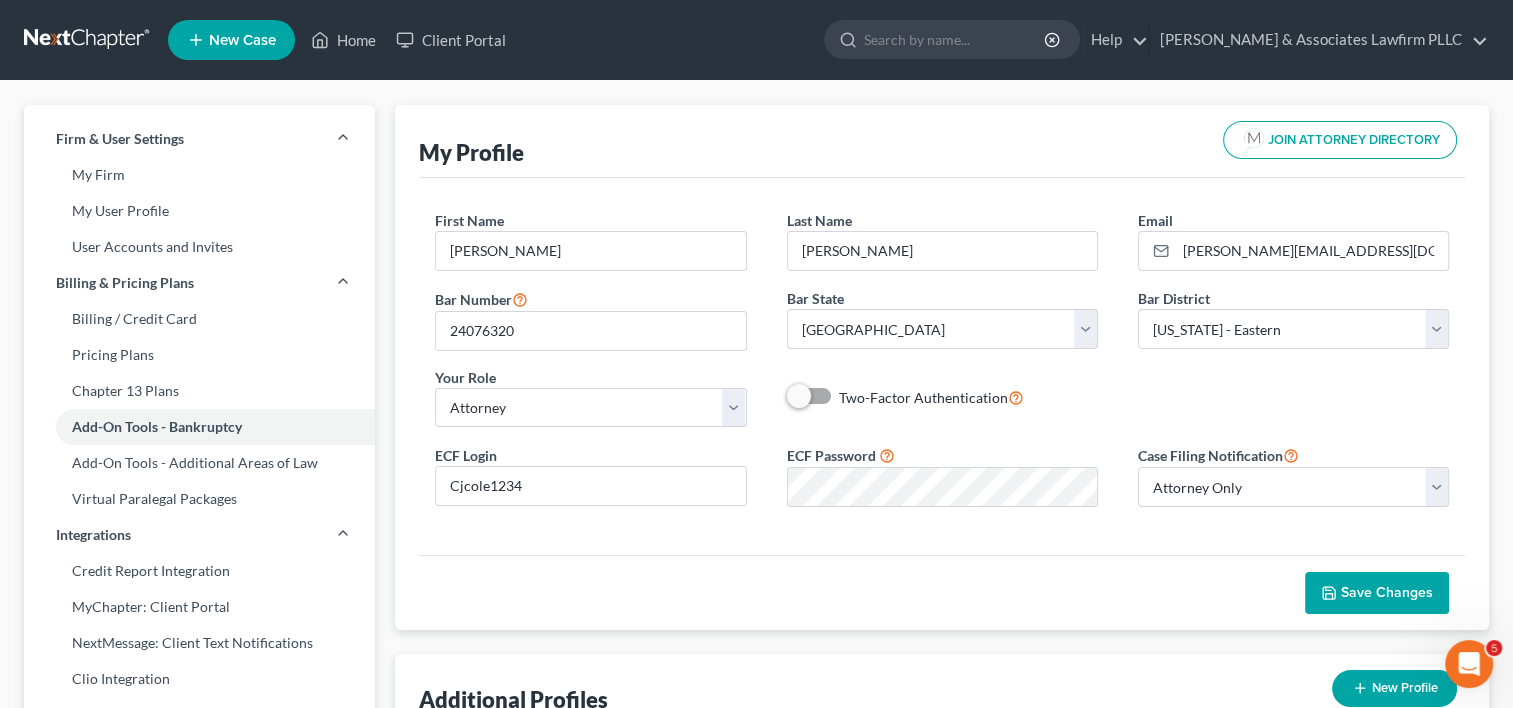 click on "JOIN ATTORNEY DIRECTORY" at bounding box center (1354, 140) 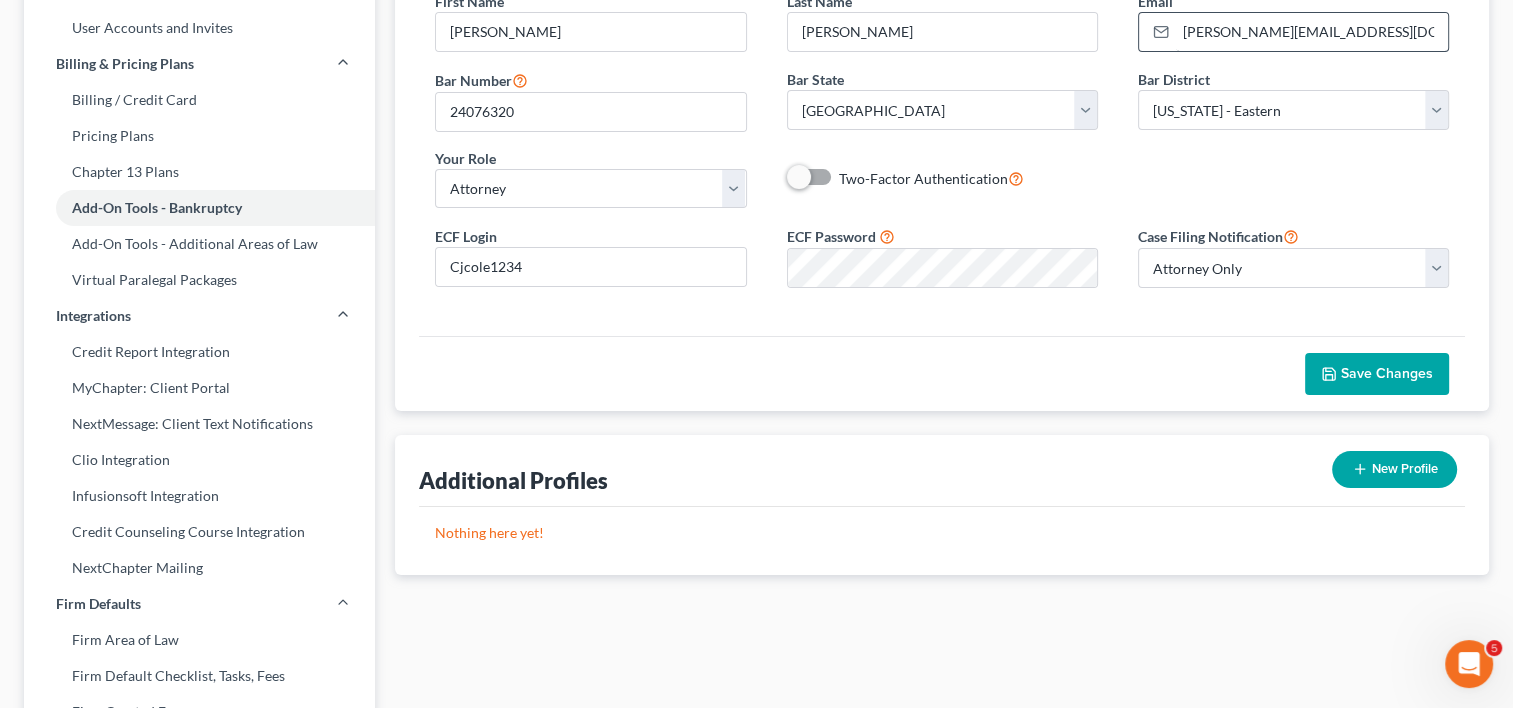 scroll, scrollTop: 0, scrollLeft: 0, axis: both 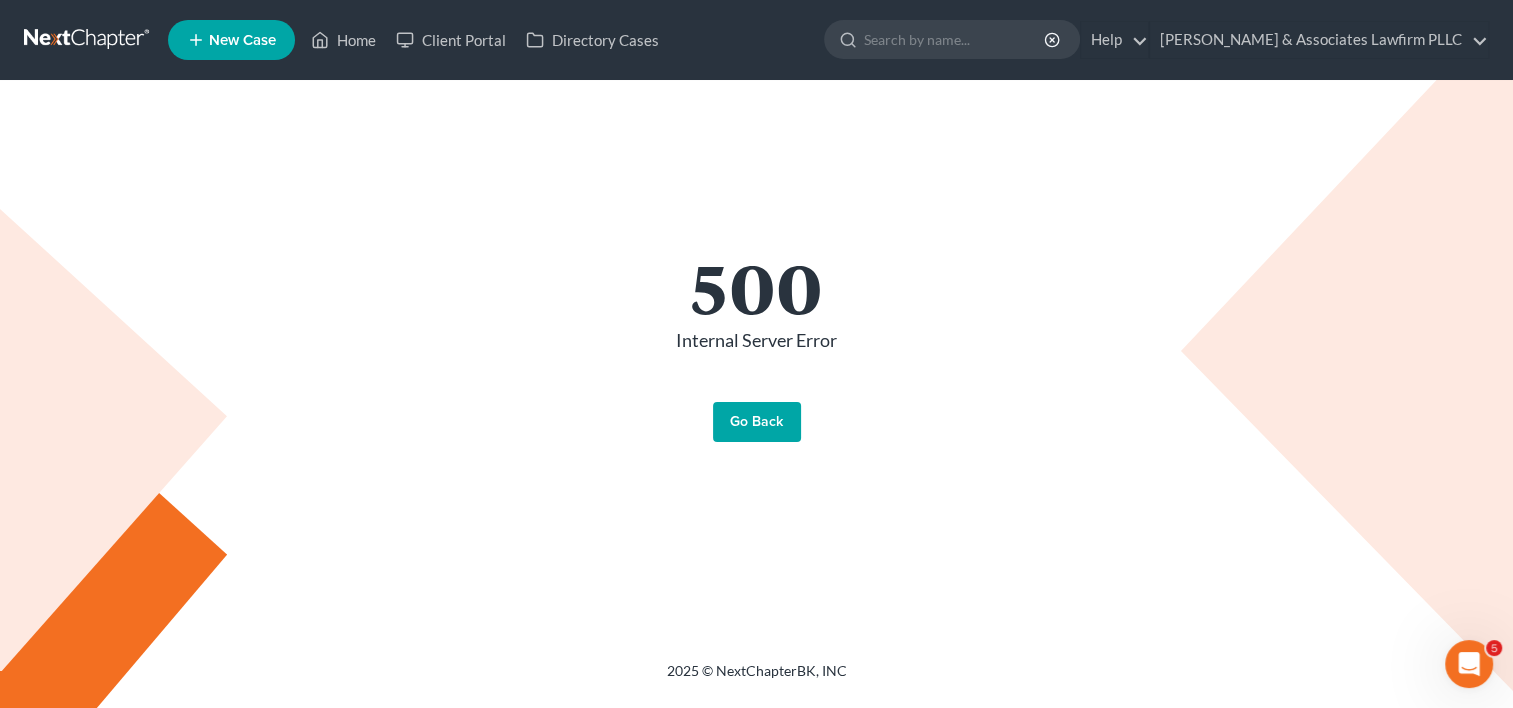 click on "Go Back" at bounding box center (757, 422) 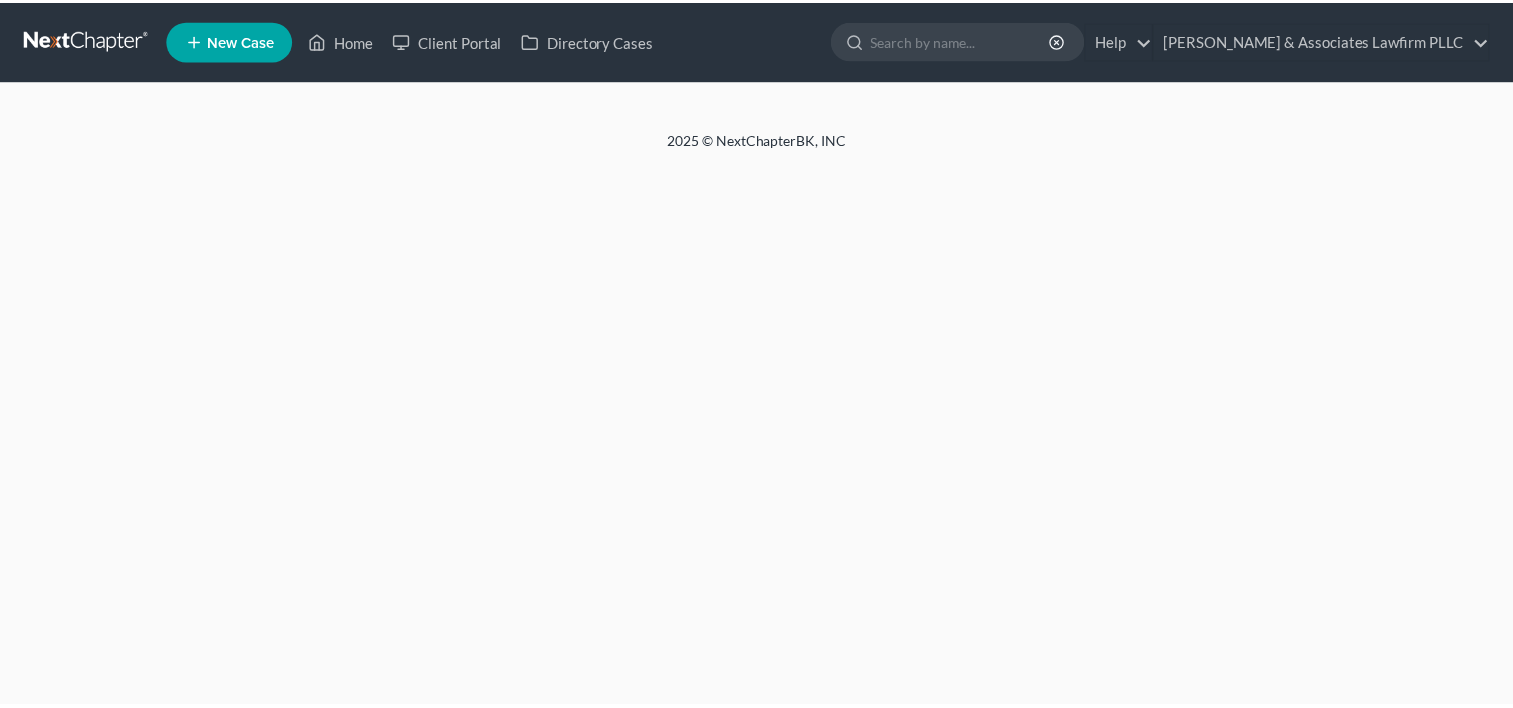 scroll, scrollTop: 0, scrollLeft: 0, axis: both 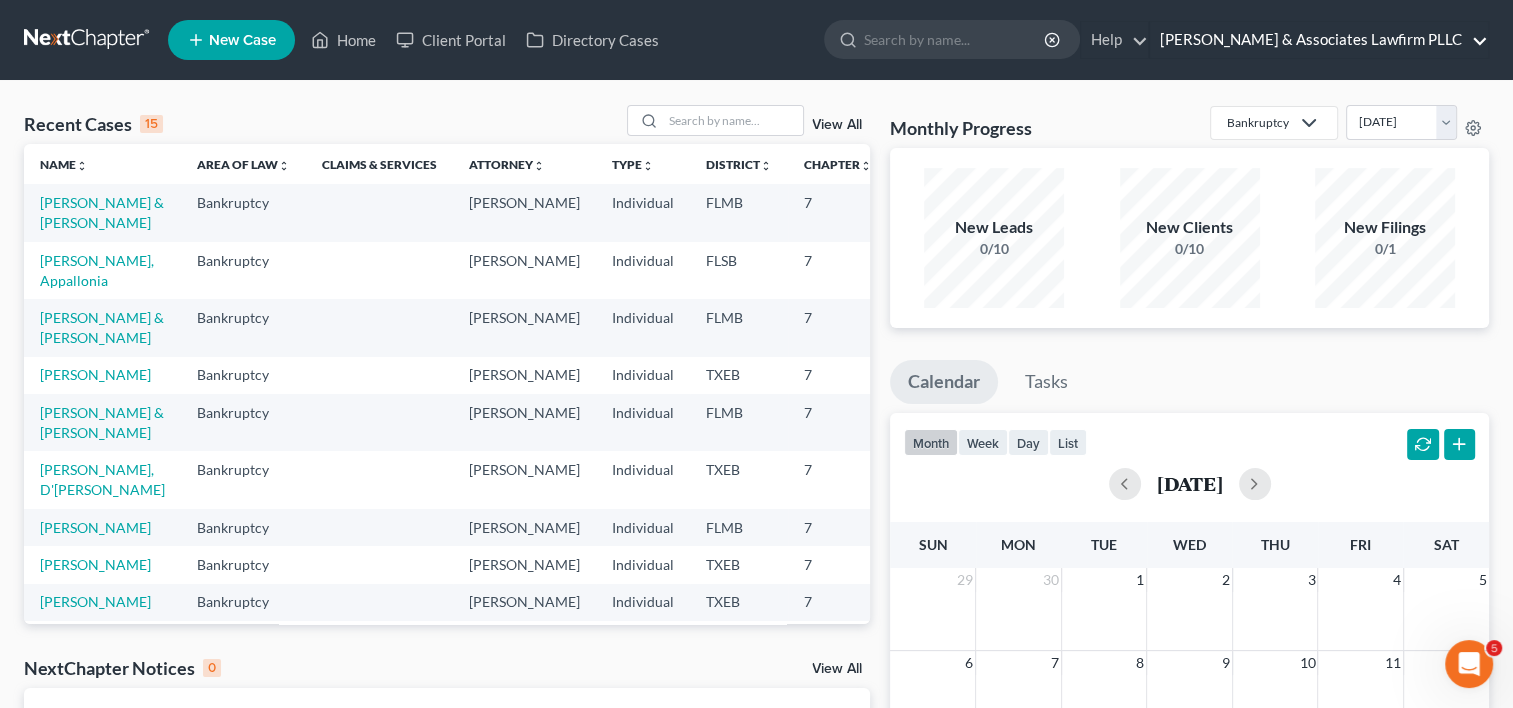 click on "[PERSON_NAME] & Associates Lawfirm PLLC" at bounding box center (1319, 40) 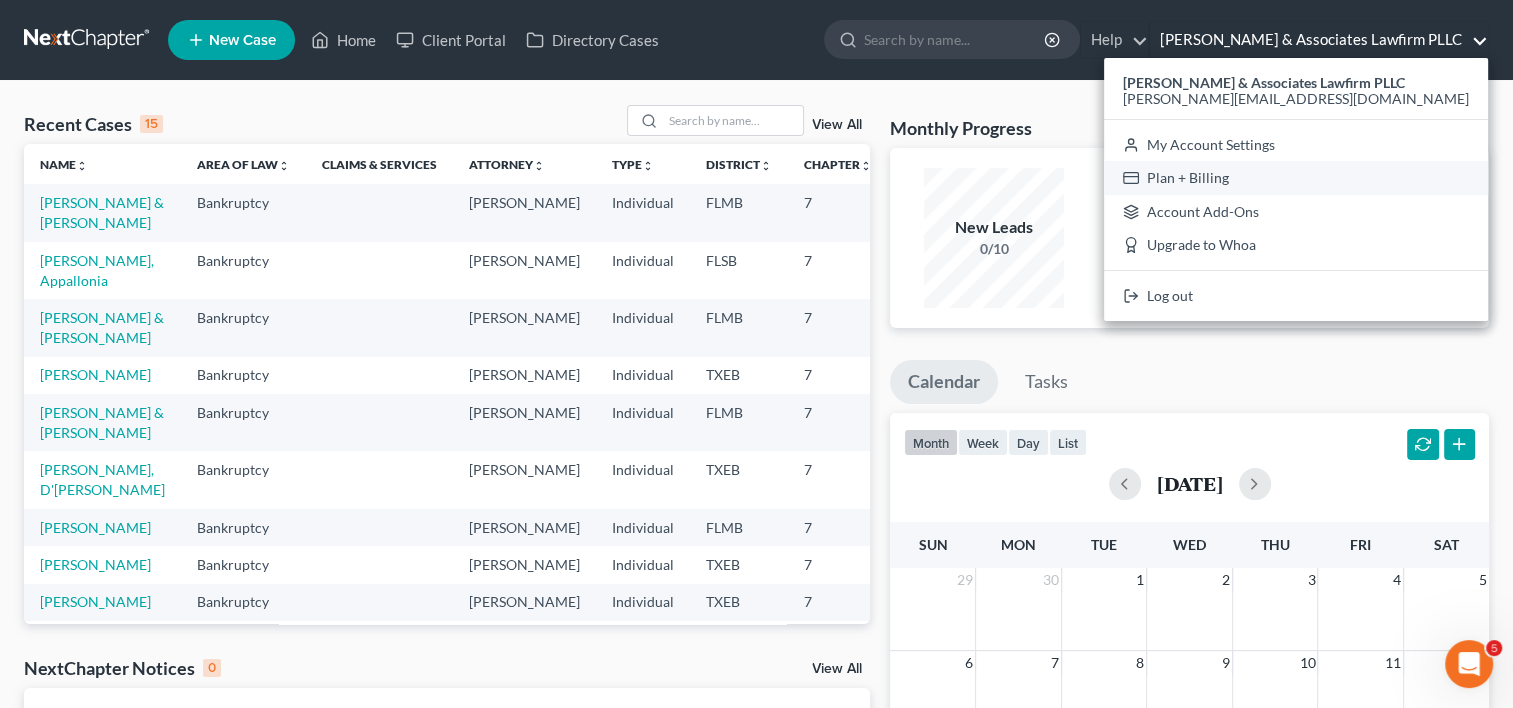 click on "Plan + Billing" at bounding box center [1296, 178] 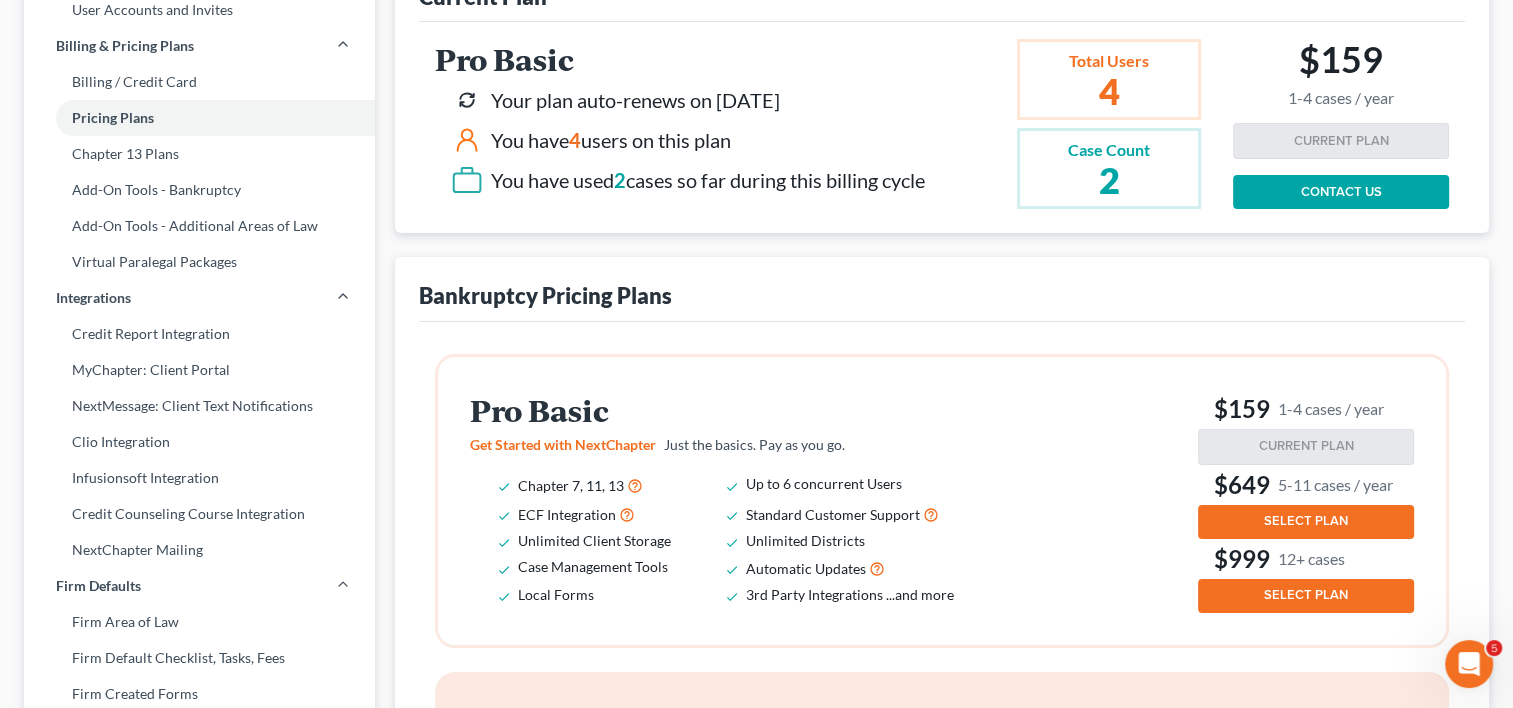scroll, scrollTop: 0, scrollLeft: 0, axis: both 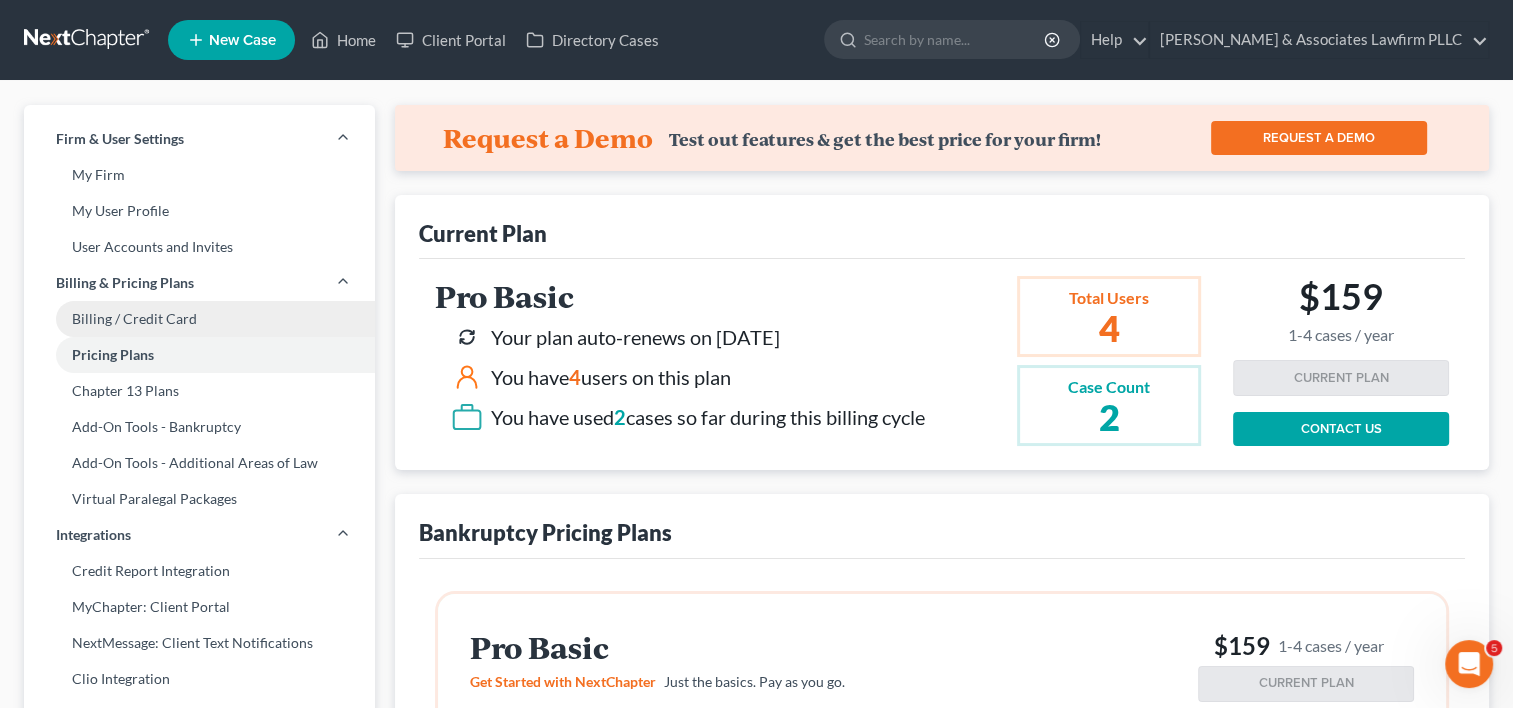 click on "Billing / Credit Card" at bounding box center (199, 319) 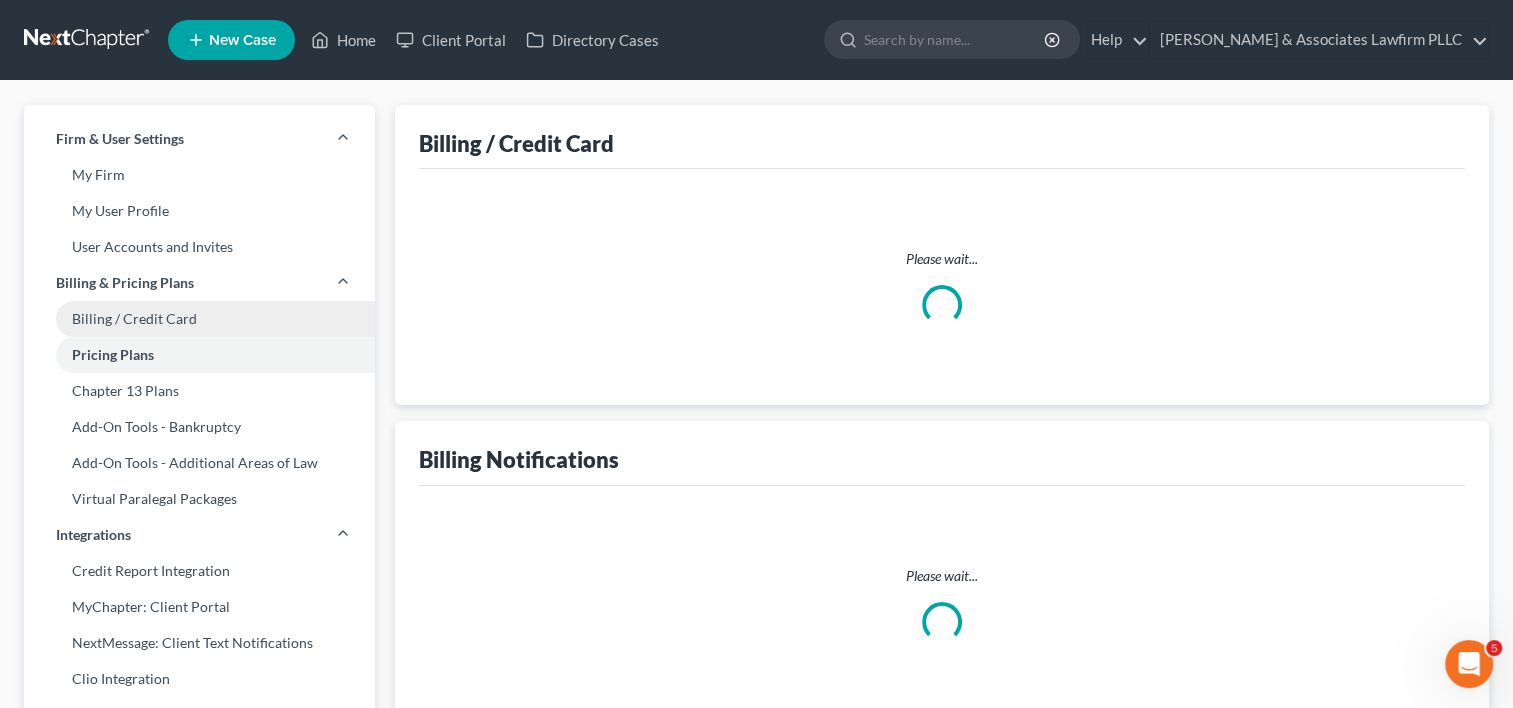 select on "45" 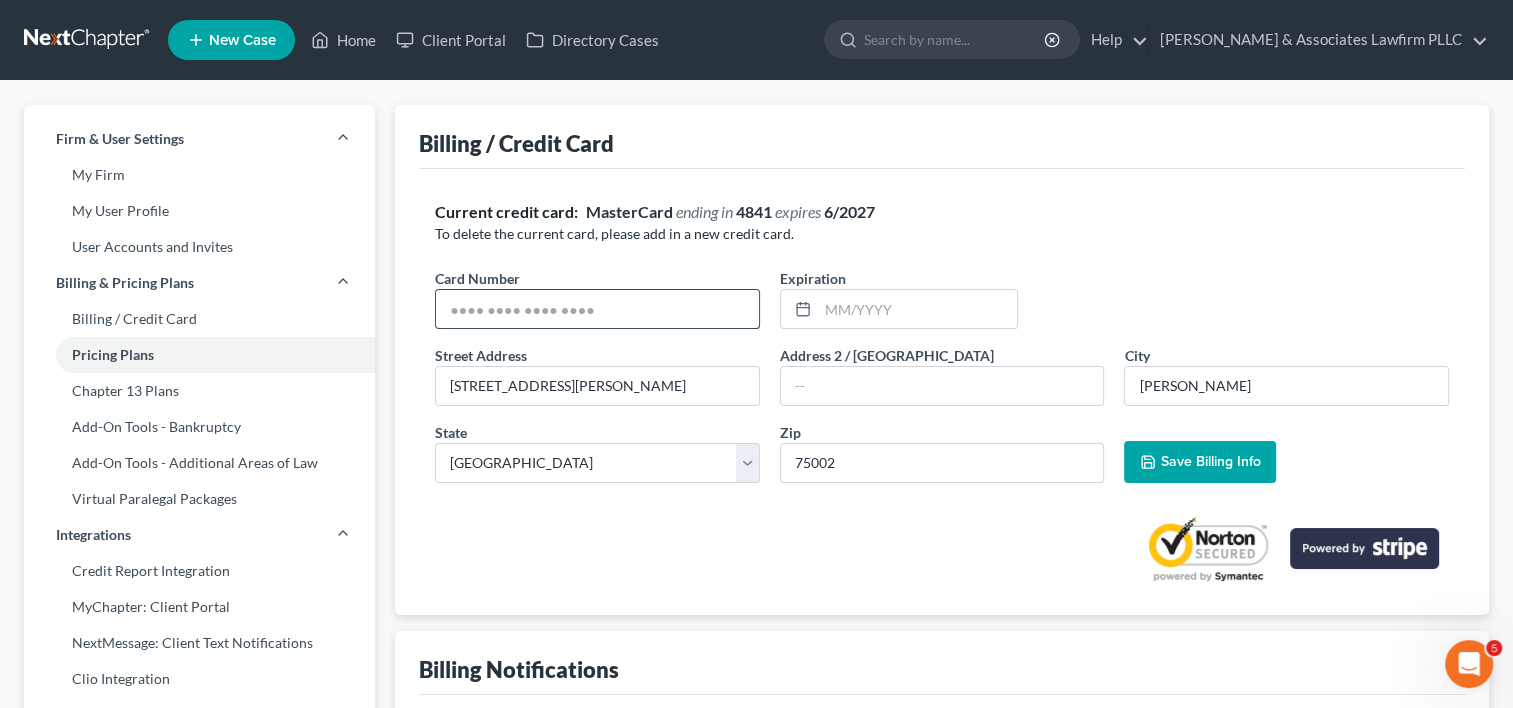 click at bounding box center [597, 309] 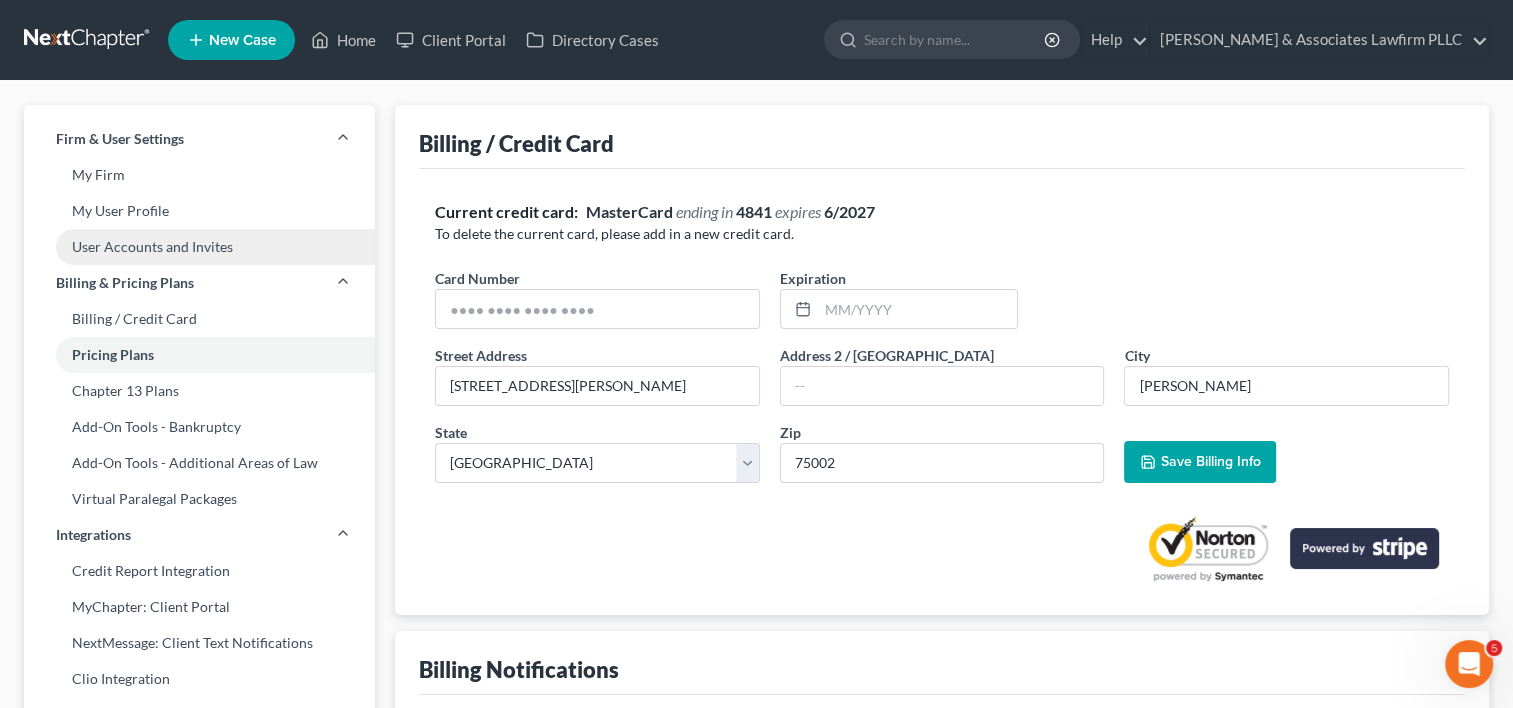 click on "User Accounts and Invites" at bounding box center [199, 247] 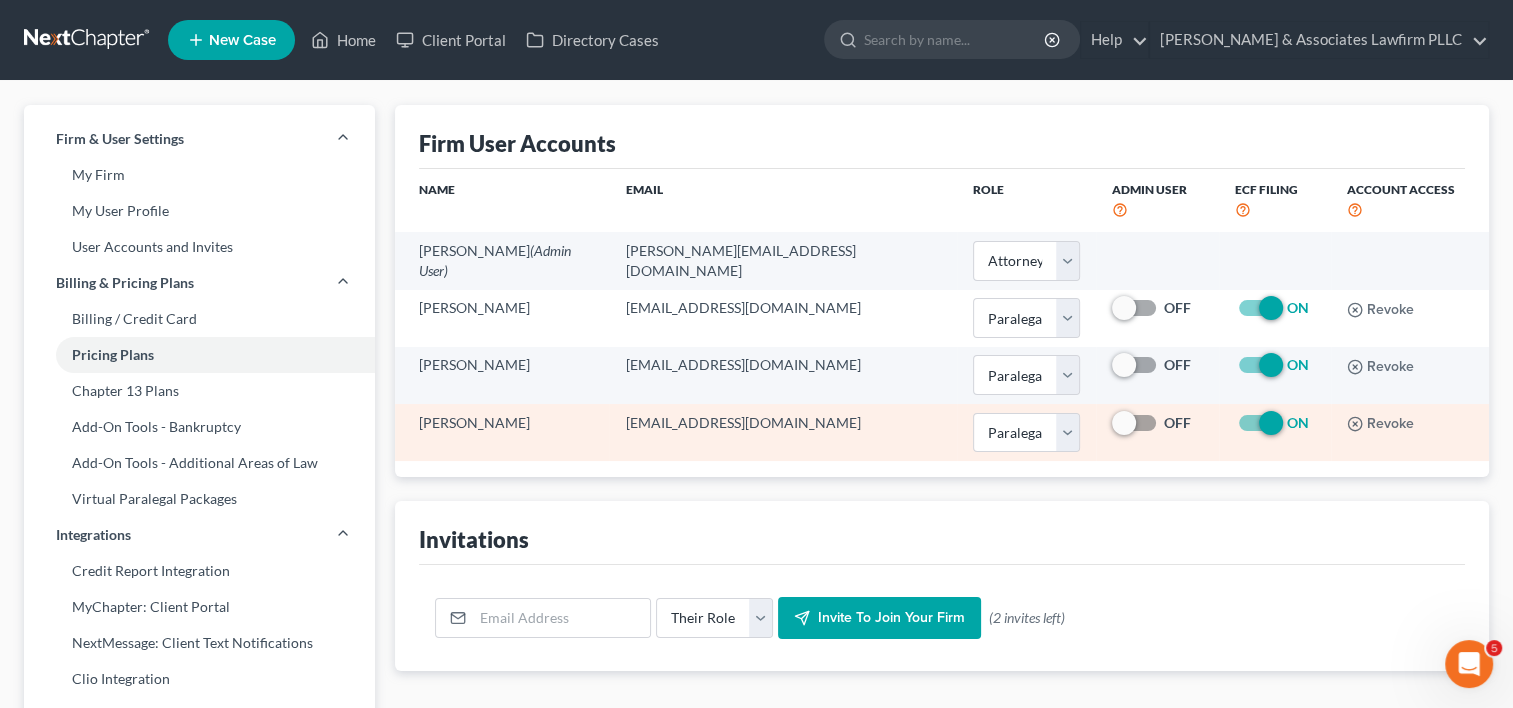 click on "OFF" at bounding box center [1157, 423] 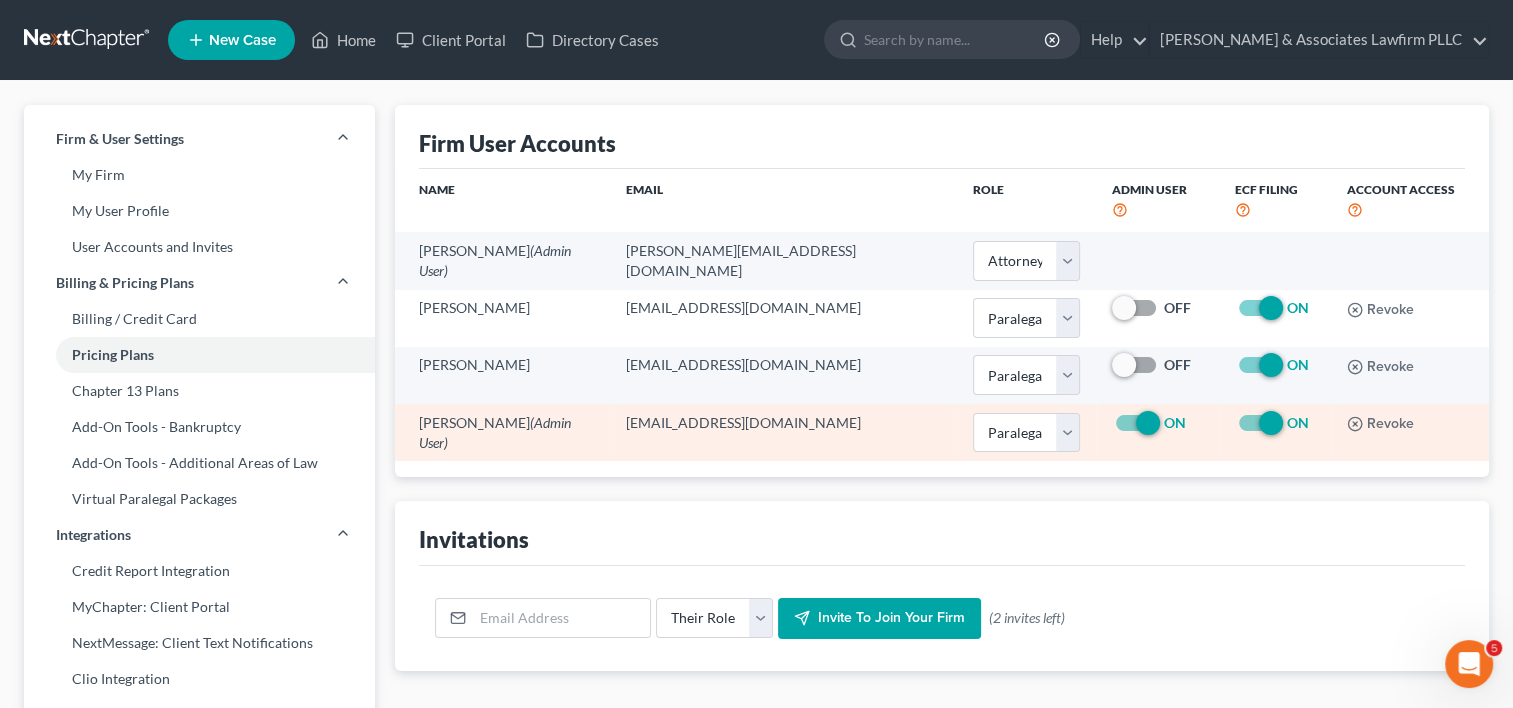 click on "ON" at bounding box center [1175, 423] 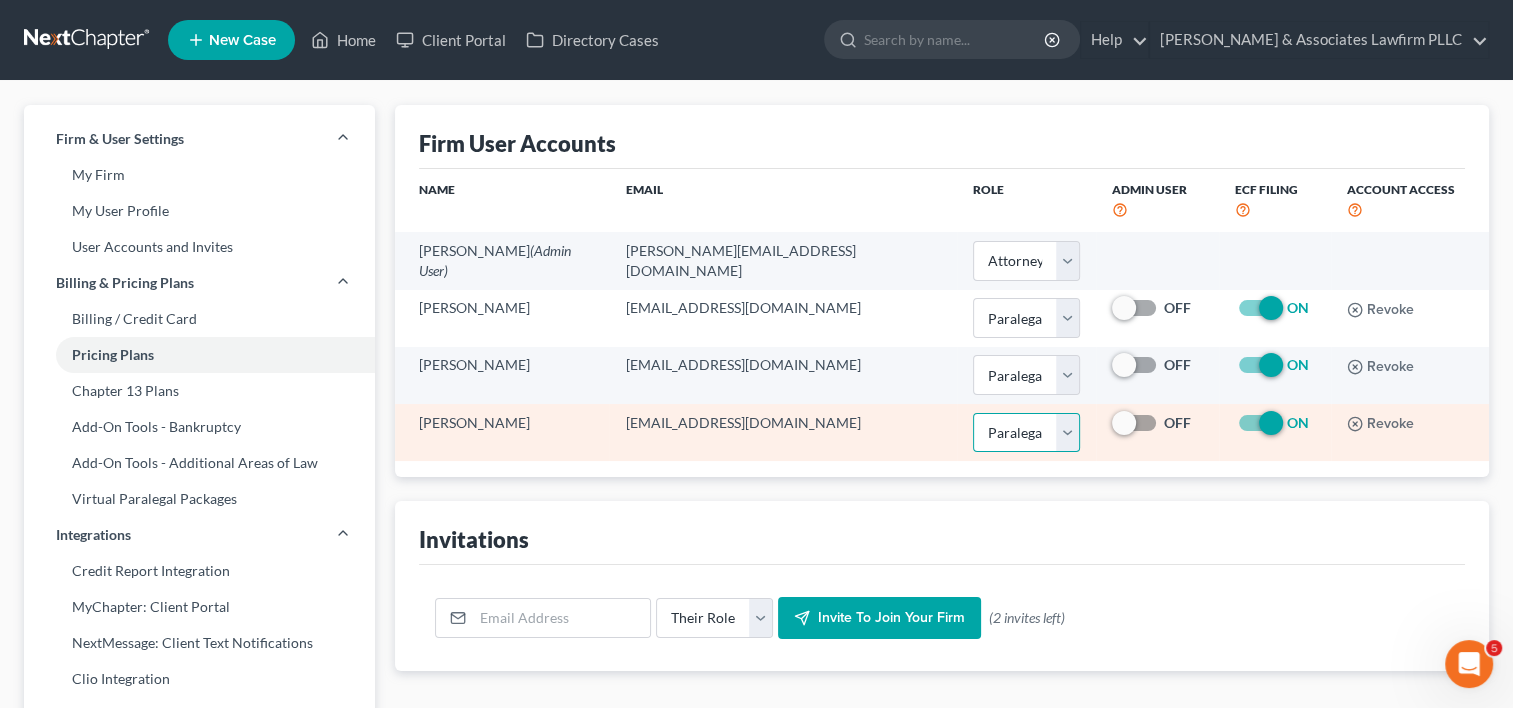 click on "Select Attorney Paralegal Assistant" at bounding box center [1026, 433] 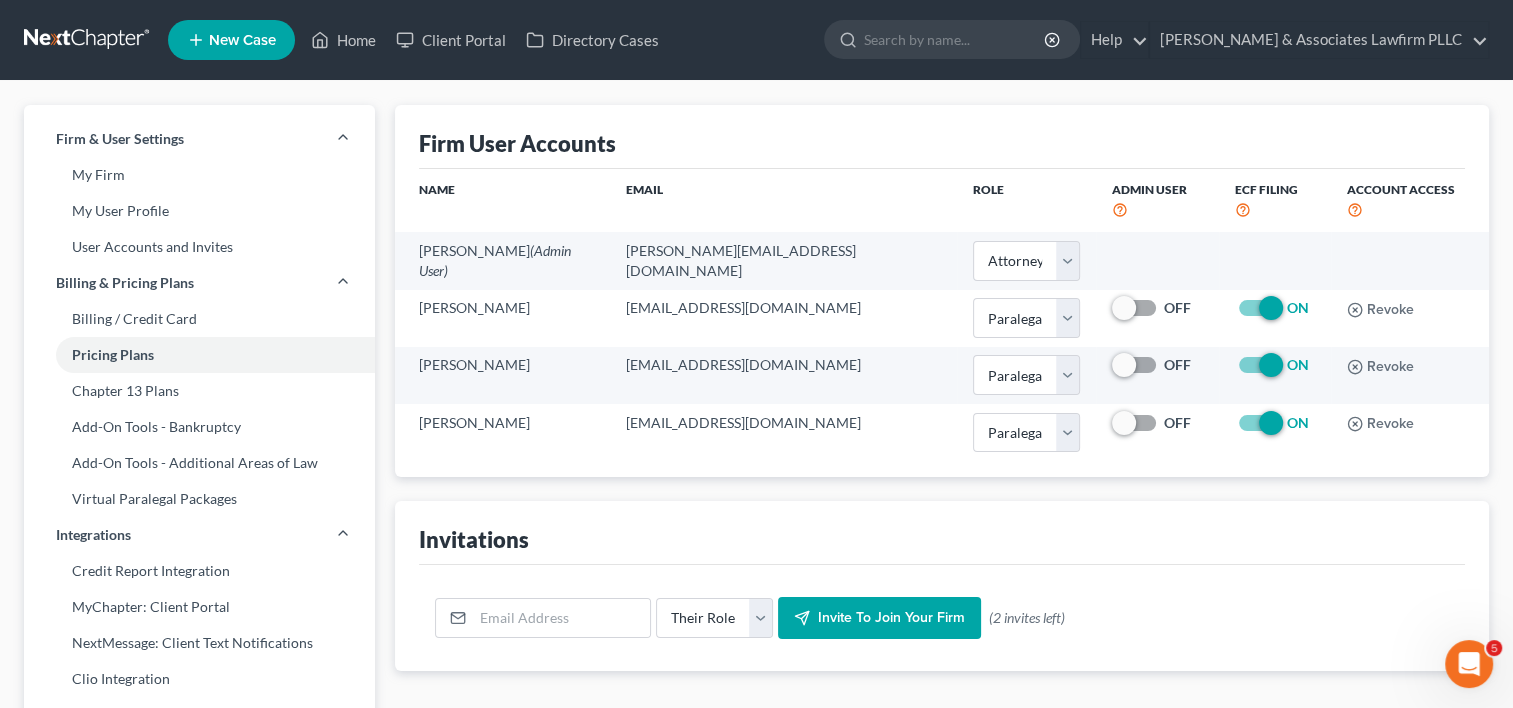 click on "Firm User Accounts
Name Email Role Admin User   ECF Filing   Account Access   [PERSON_NAME]  (Admin User) [PERSON_NAME][EMAIL_ADDRESS][DOMAIN_NAME] Select Attorney Paralegal Assistant [PERSON_NAME]  [PERSON_NAME][EMAIL_ADDRESS][DOMAIN_NAME] Select Attorney Paralegal Assistant OFF ON Revoke [PERSON_NAME]   [EMAIL_ADDRESS][DOMAIN_NAME] Select Attorney Paralegal Assistant OFF ON Revoke [PERSON_NAME]  [EMAIL_ADDRESS][DOMAIN_NAME] Select Attorney Paralegal Assistant OFF ON Revoke
Invitations         Their Role Attorney Paralegal Assistant Invite to join your firm (2 invites left)" at bounding box center (942, 388) 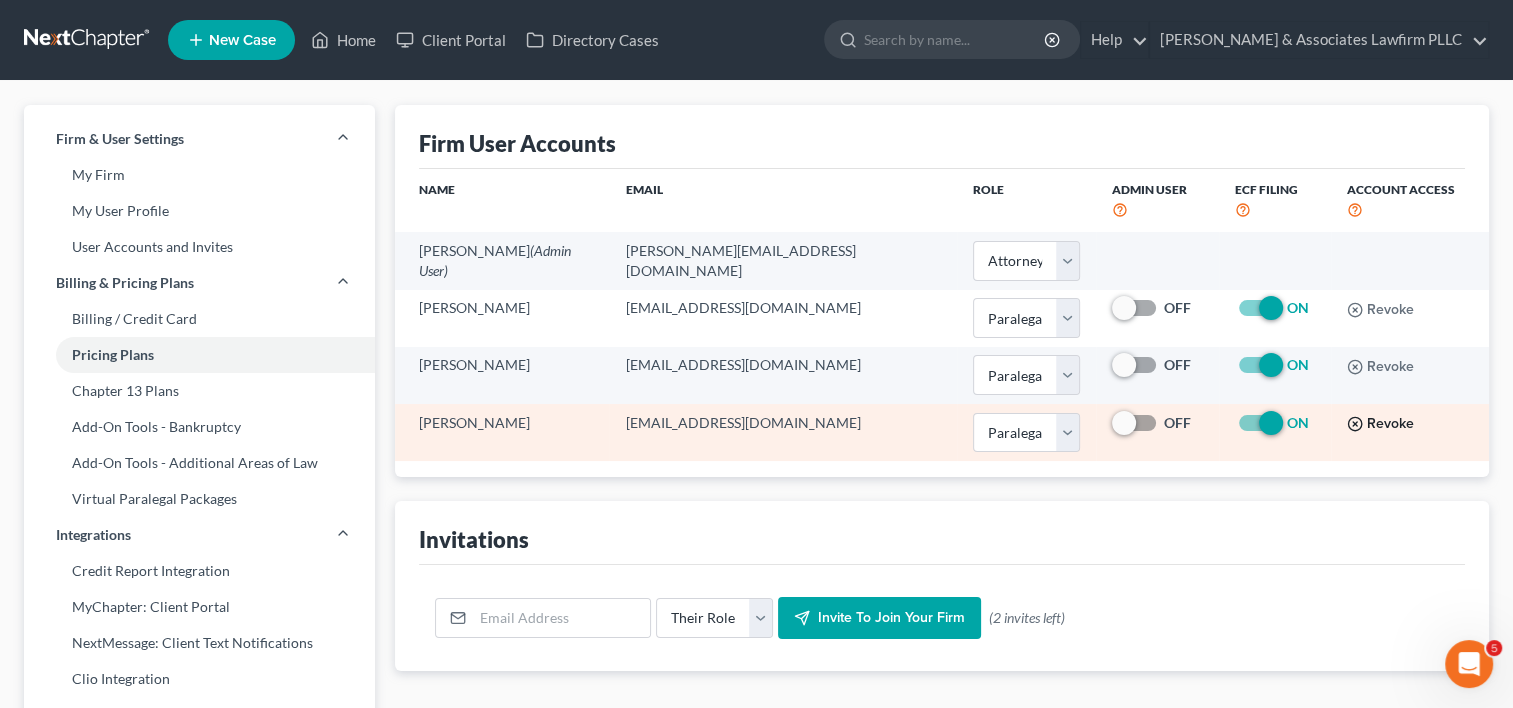 click 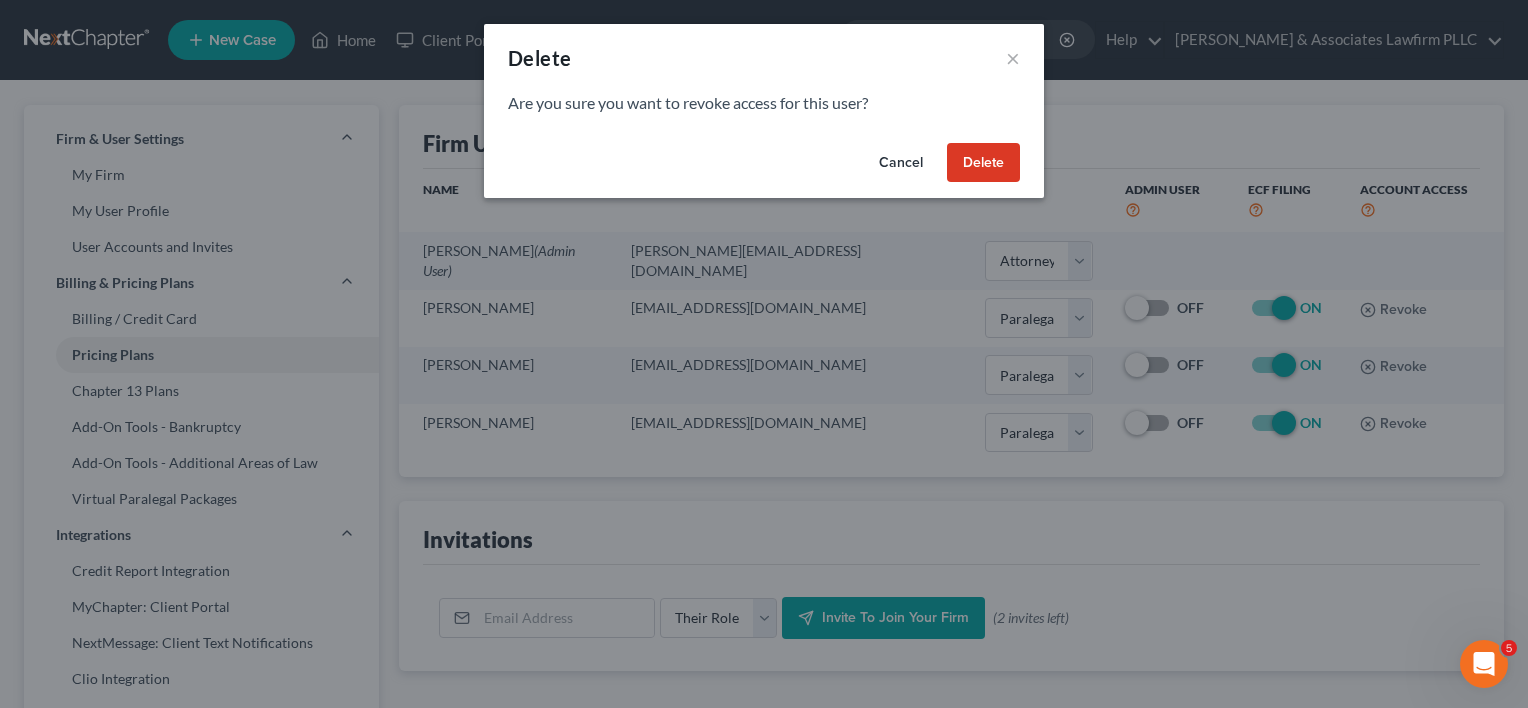 click on "Delete" at bounding box center [983, 163] 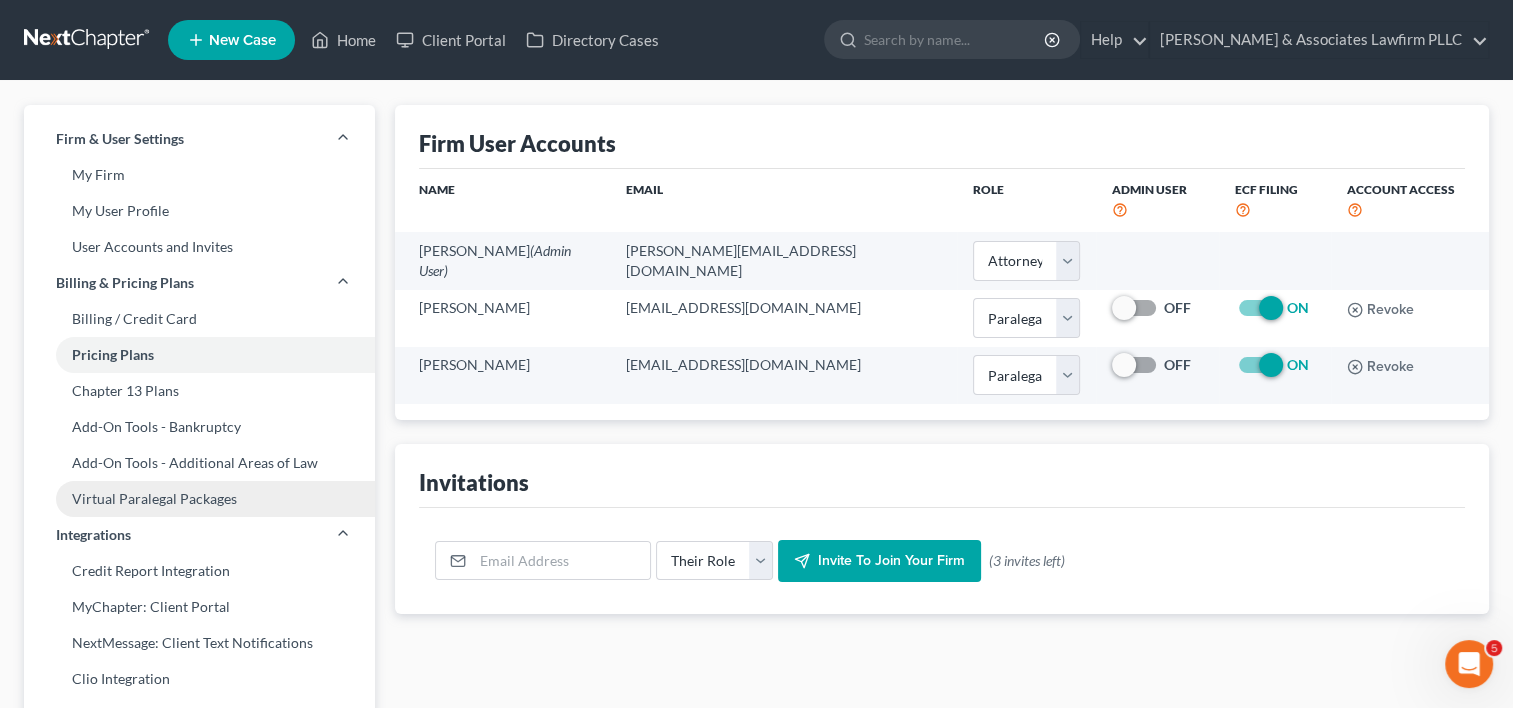 click on "Virtual Paralegal Packages" at bounding box center [199, 499] 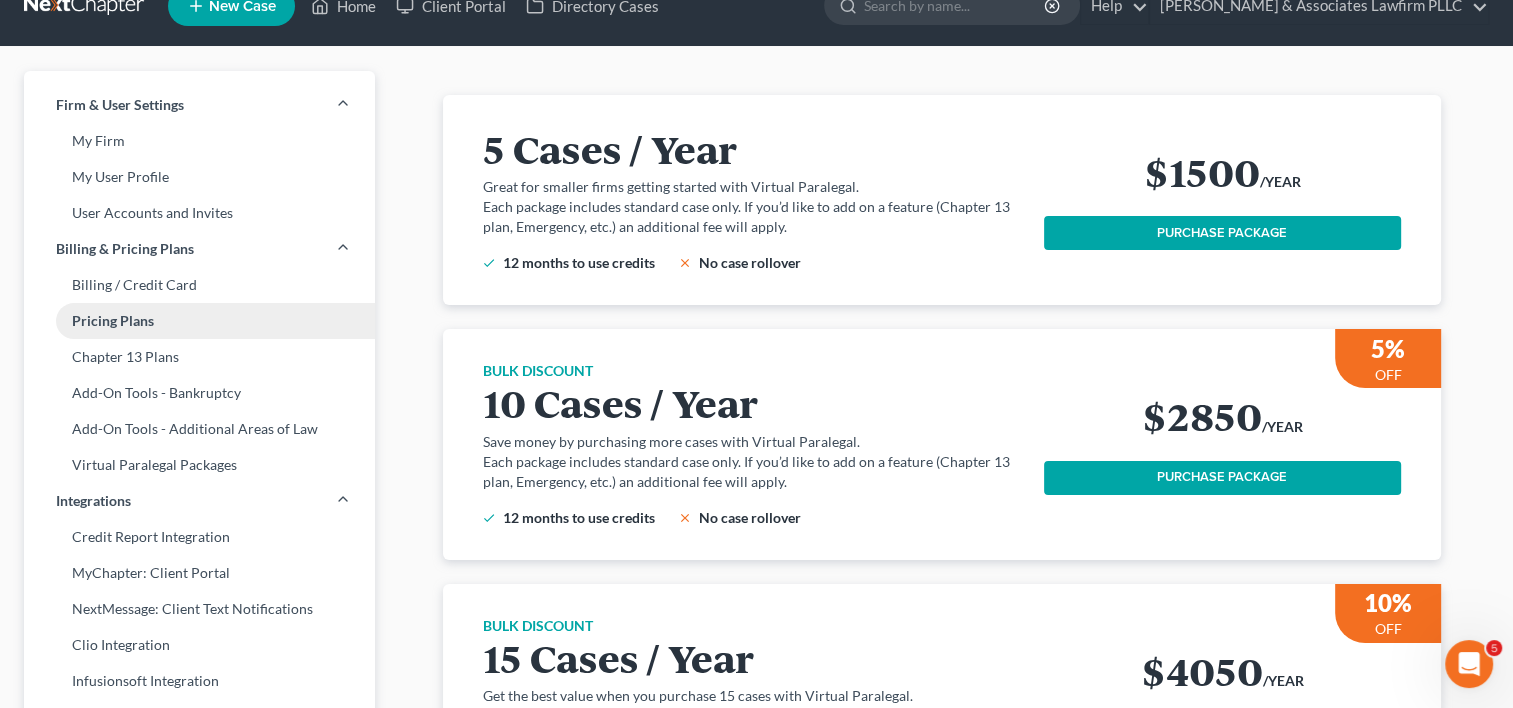 scroll, scrollTop: 0, scrollLeft: 0, axis: both 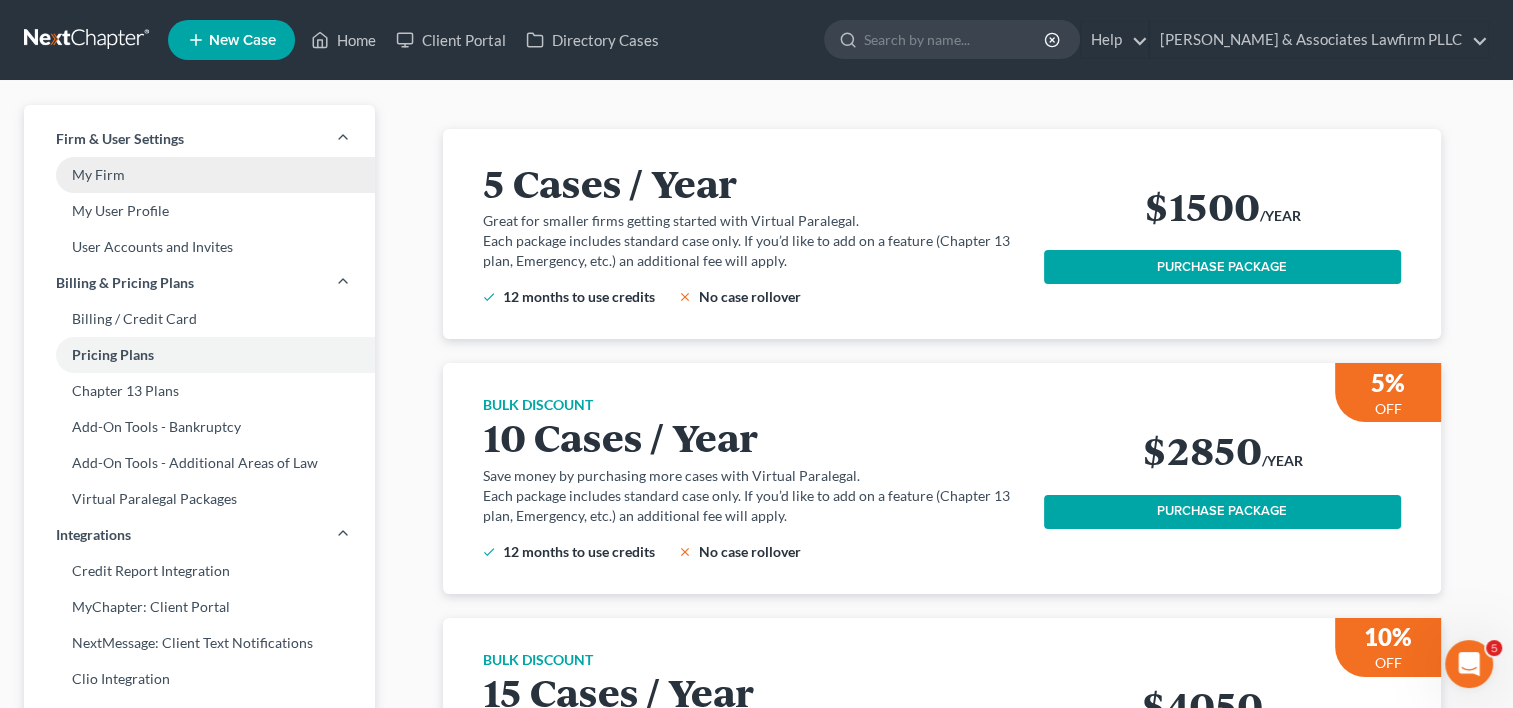 click on "My Firm" at bounding box center (199, 175) 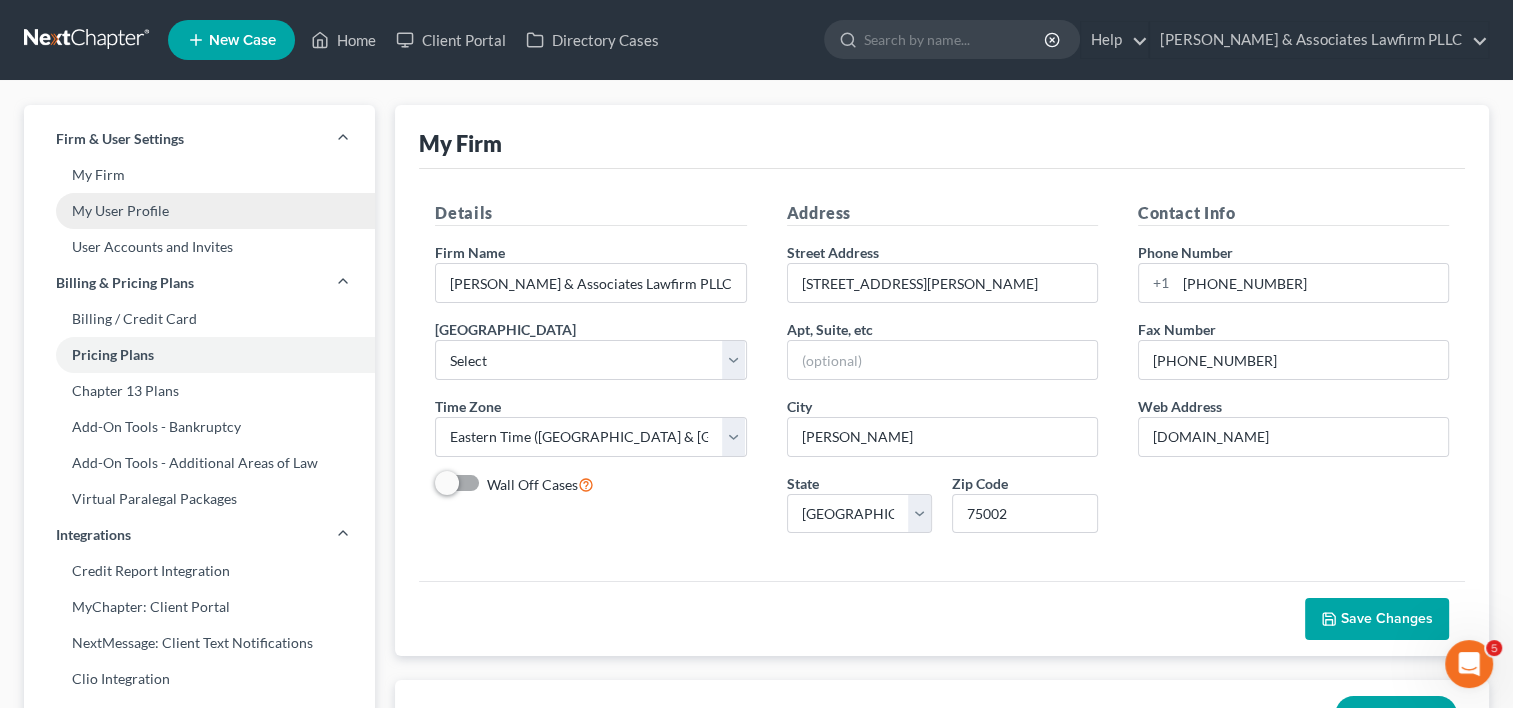 click on "My User Profile" at bounding box center (199, 211) 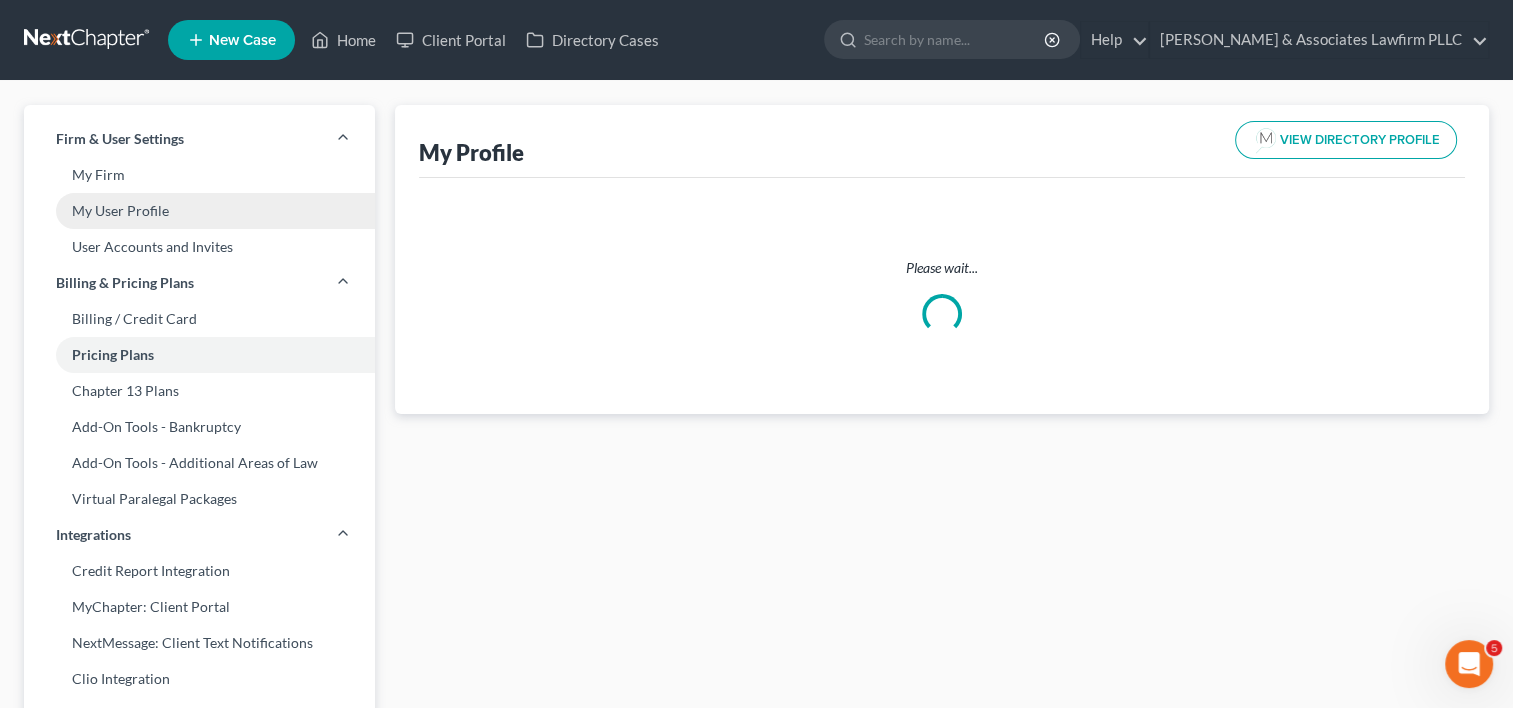select on "45" 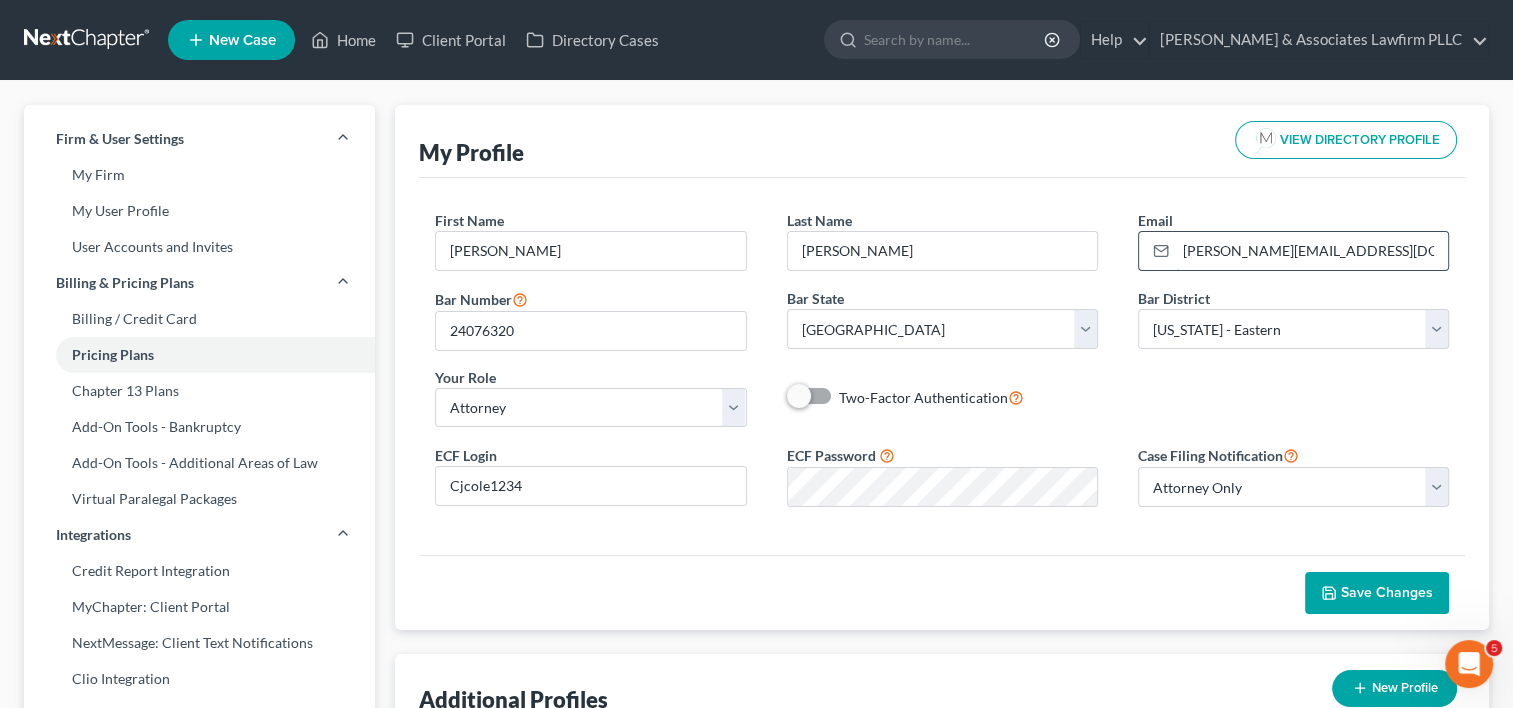 click on "[PERSON_NAME][EMAIL_ADDRESS][DOMAIN_NAME]" at bounding box center (1312, 251) 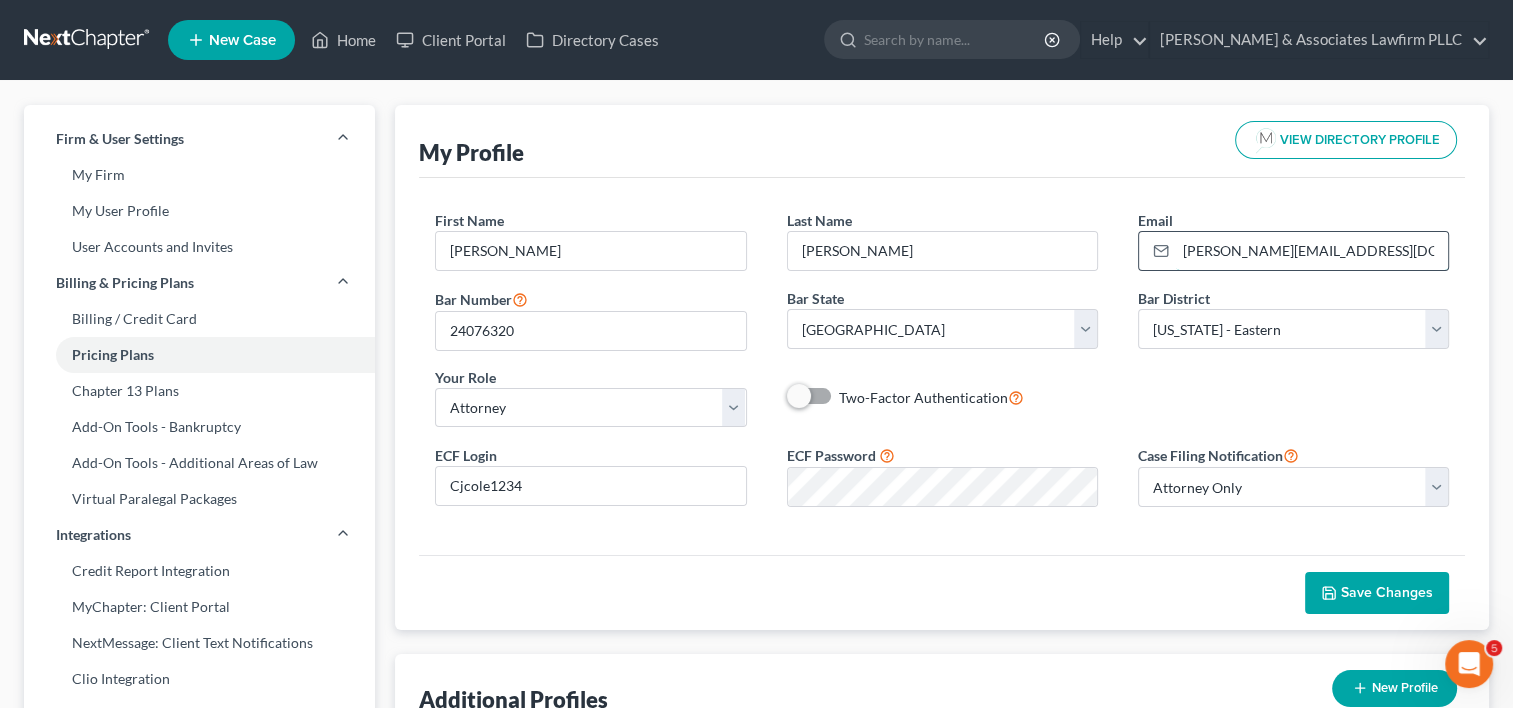 click on "[PERSON_NAME][EMAIL_ADDRESS][DOMAIN_NAME]" at bounding box center [1312, 251] 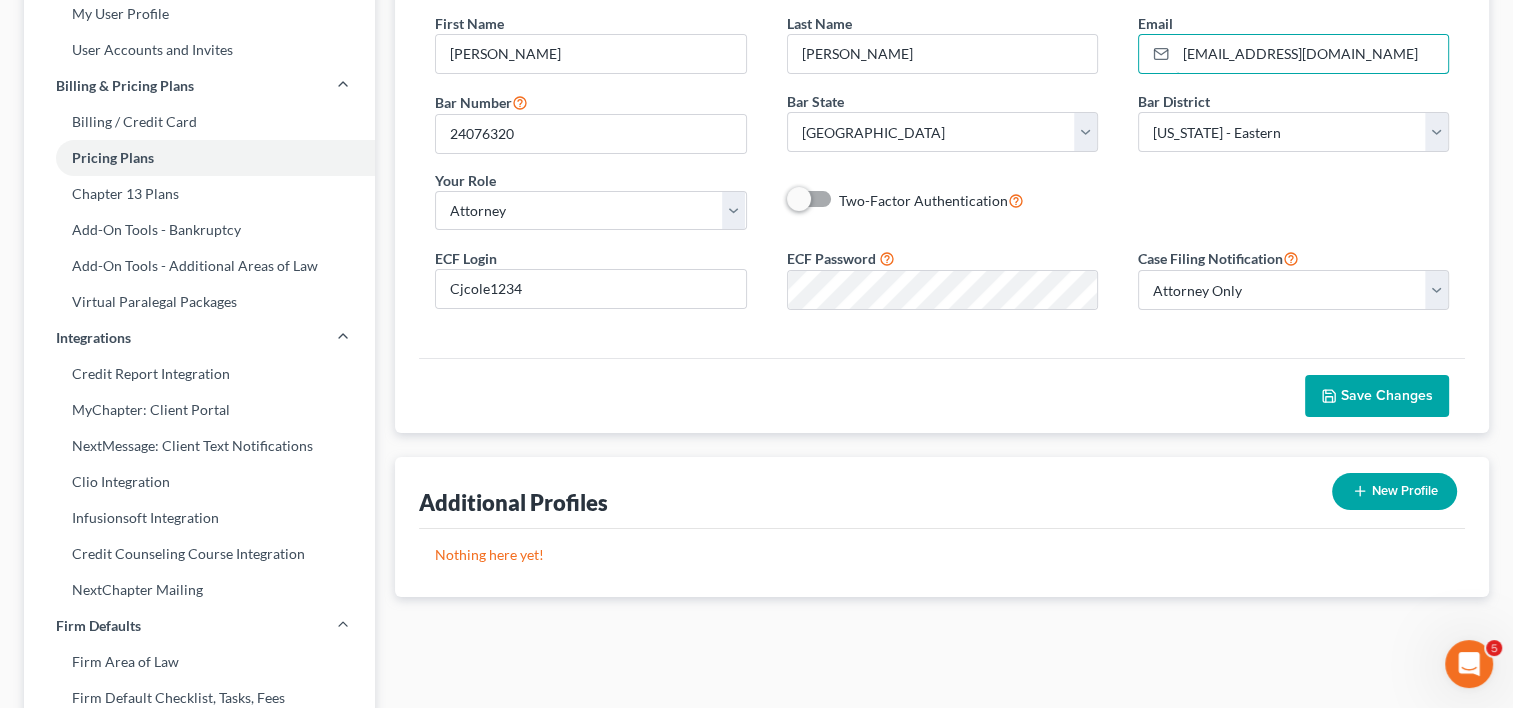 scroll, scrollTop: 300, scrollLeft: 0, axis: vertical 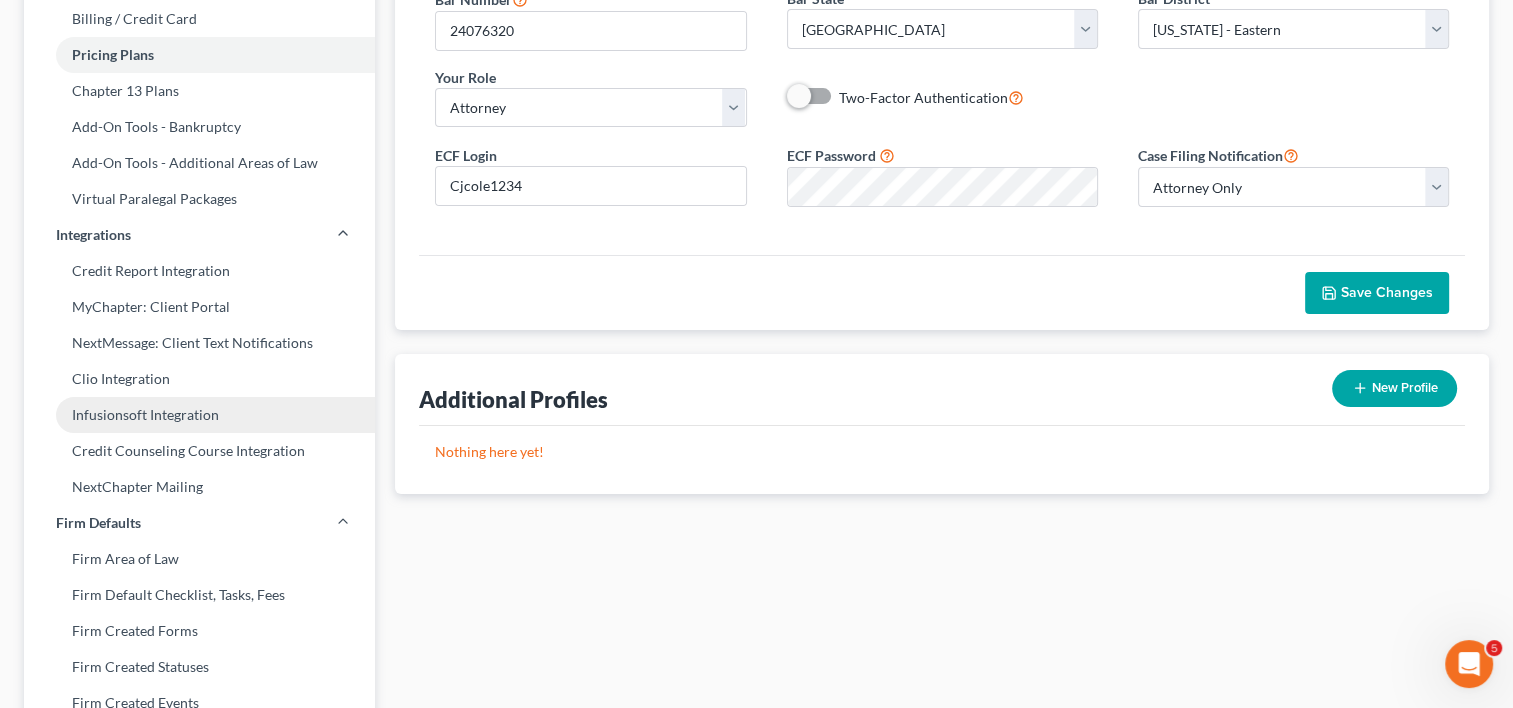 type on "[EMAIL_ADDRESS][DOMAIN_NAME]" 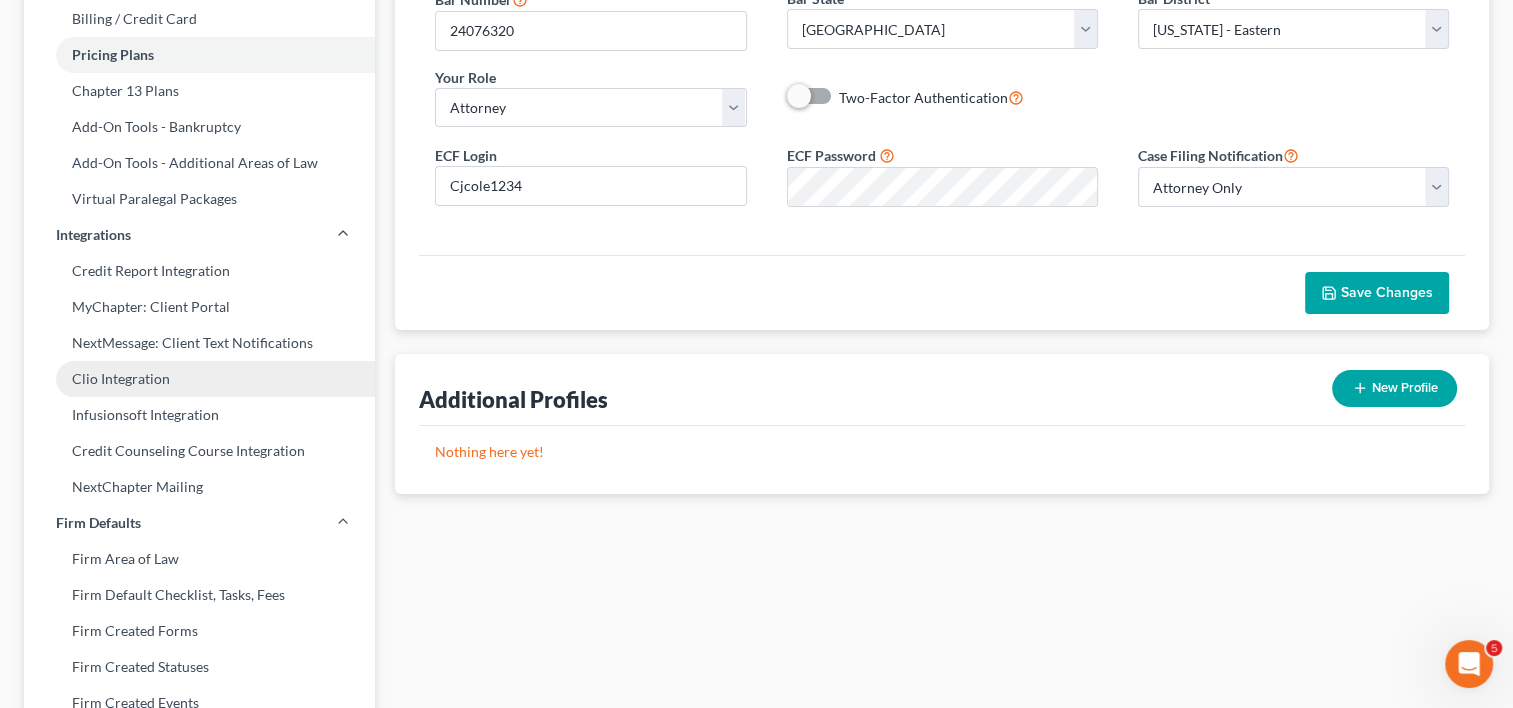 drag, startPoint x: 89, startPoint y: 416, endPoint x: 125, endPoint y: 416, distance: 36 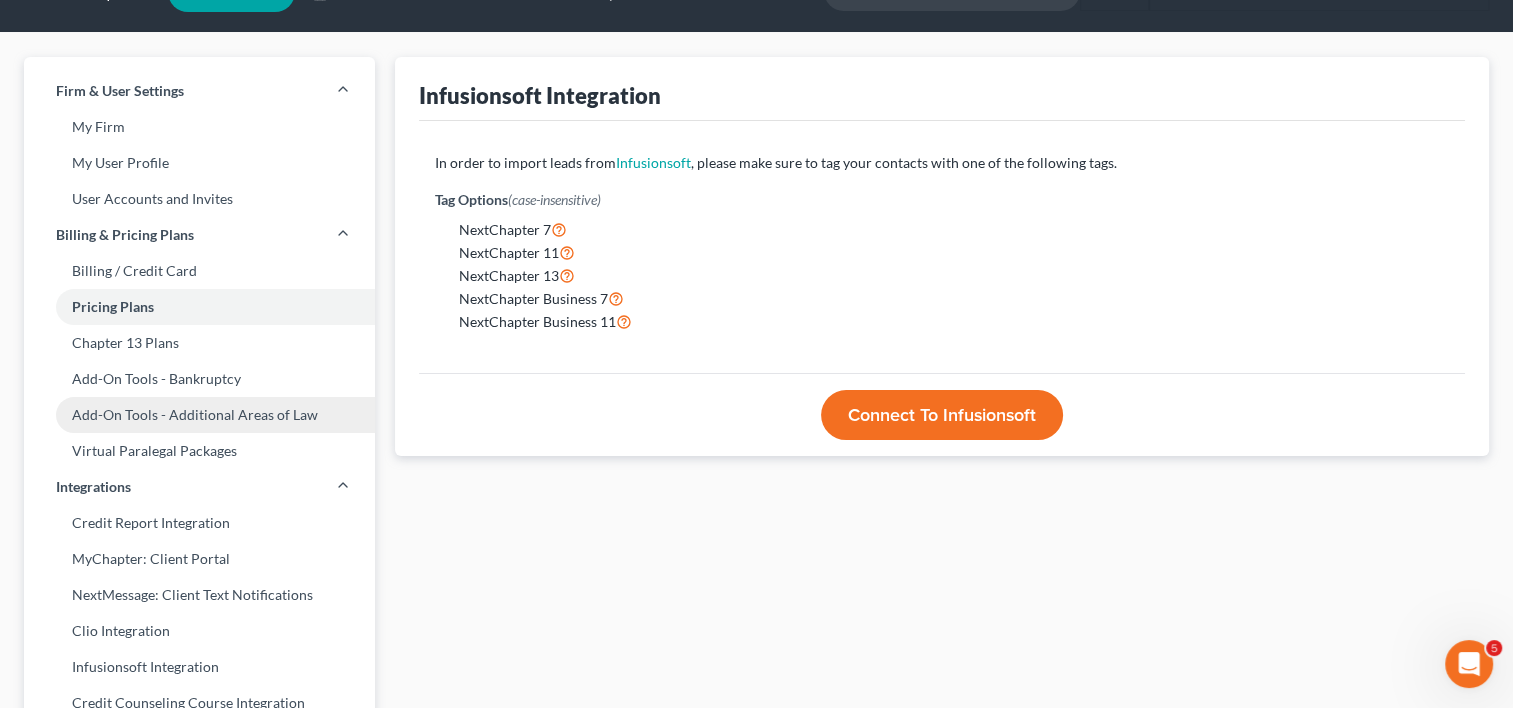scroll, scrollTop: 0, scrollLeft: 0, axis: both 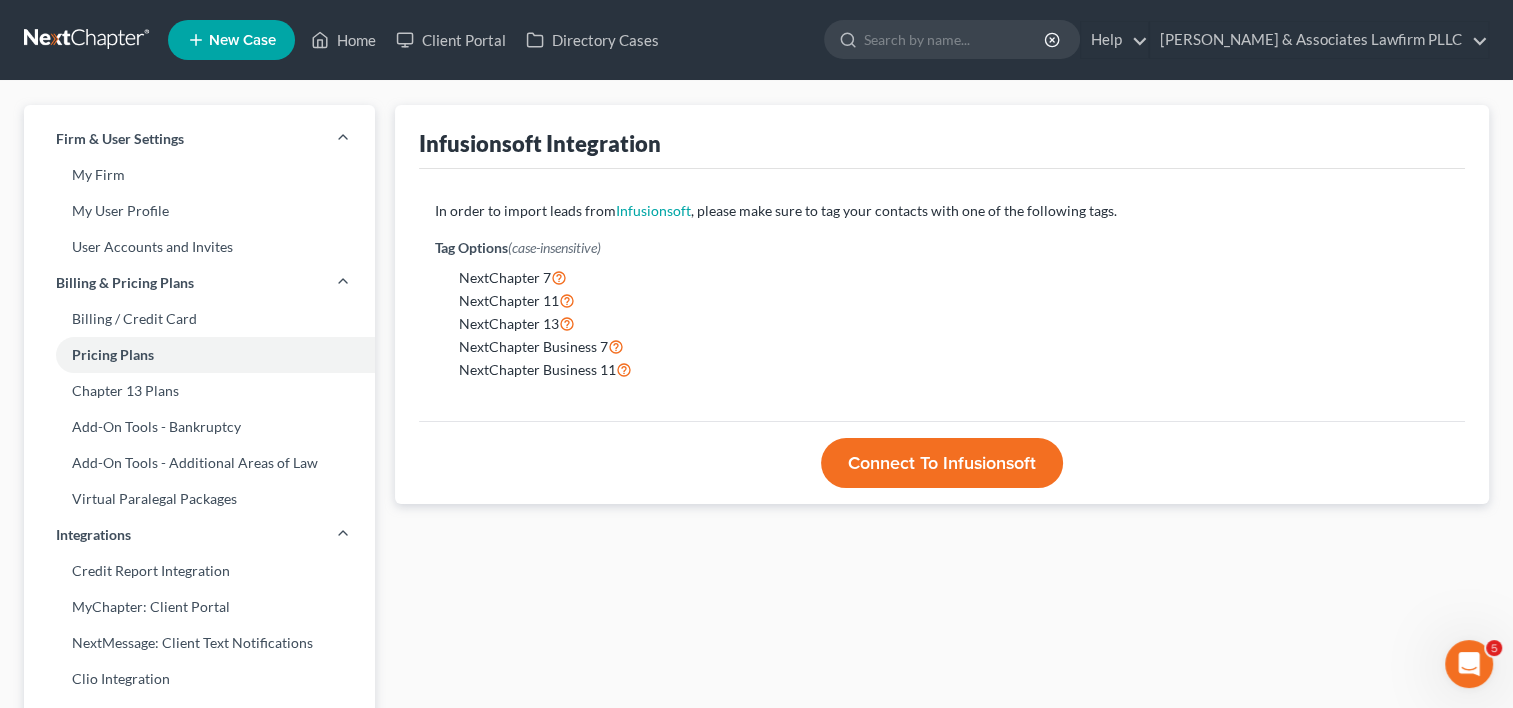 click on "NextChapter 7" at bounding box center (954, 277) 